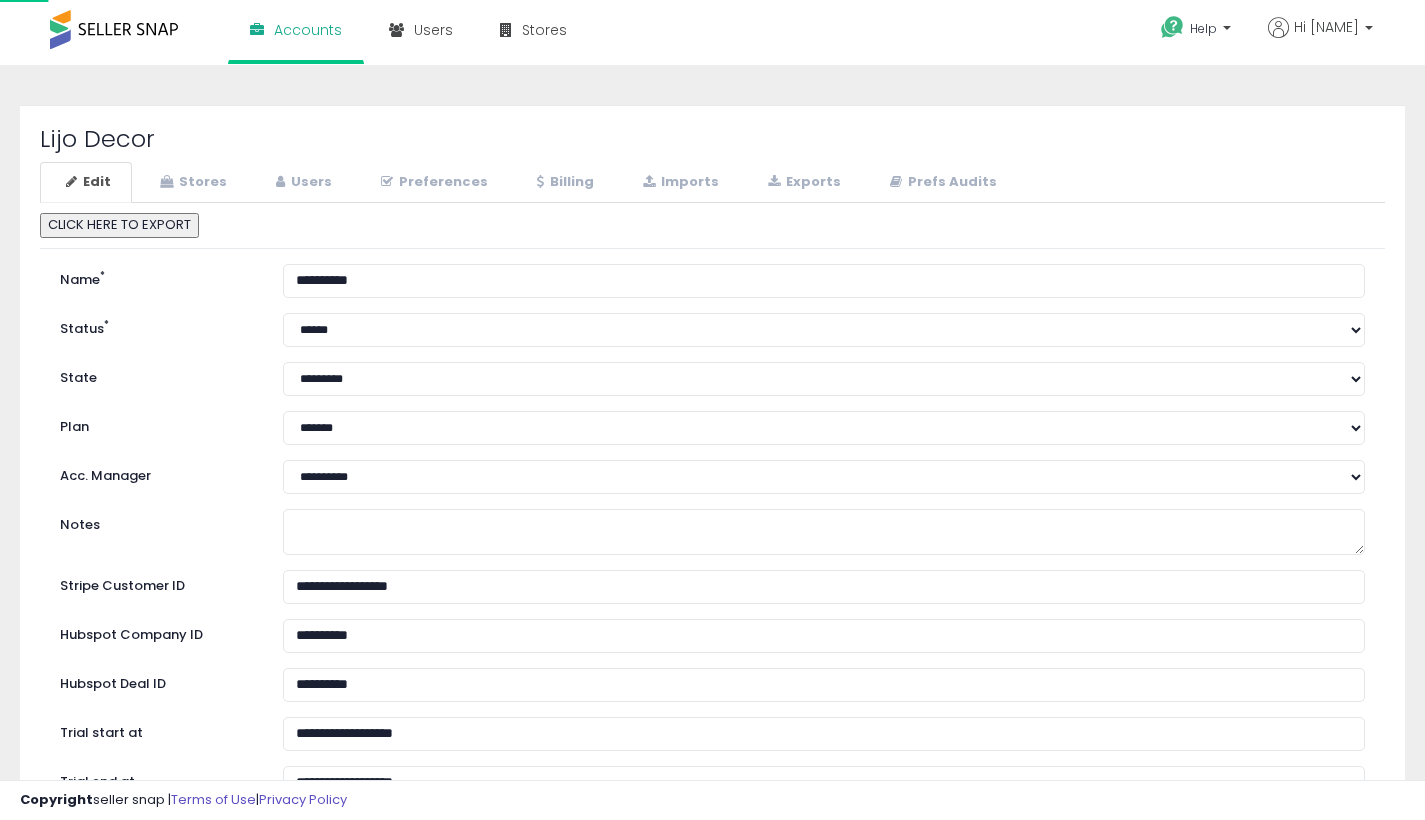 select on "**" 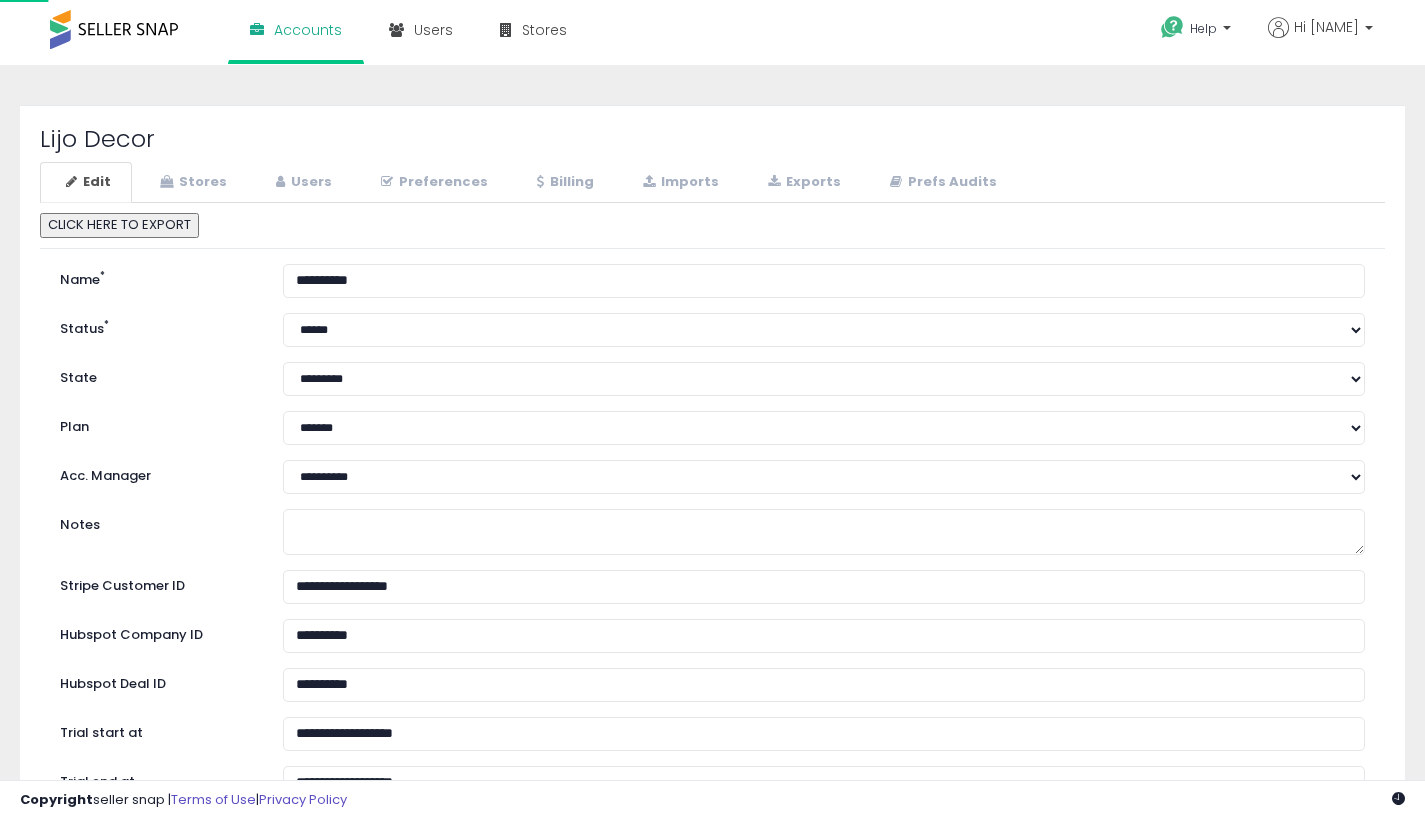 scroll, scrollTop: 0, scrollLeft: 0, axis: both 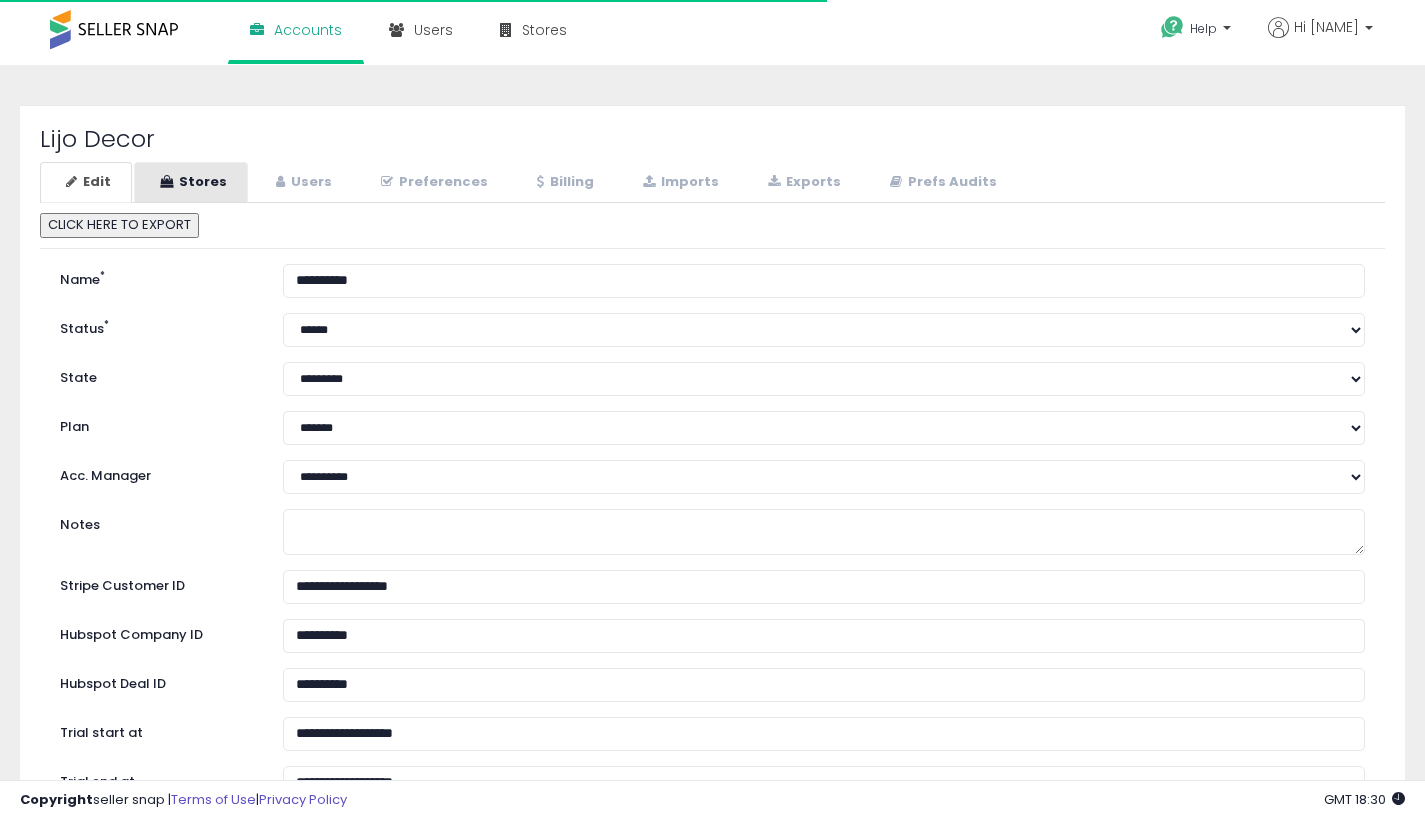 click on "Stores" at bounding box center (191, 182) 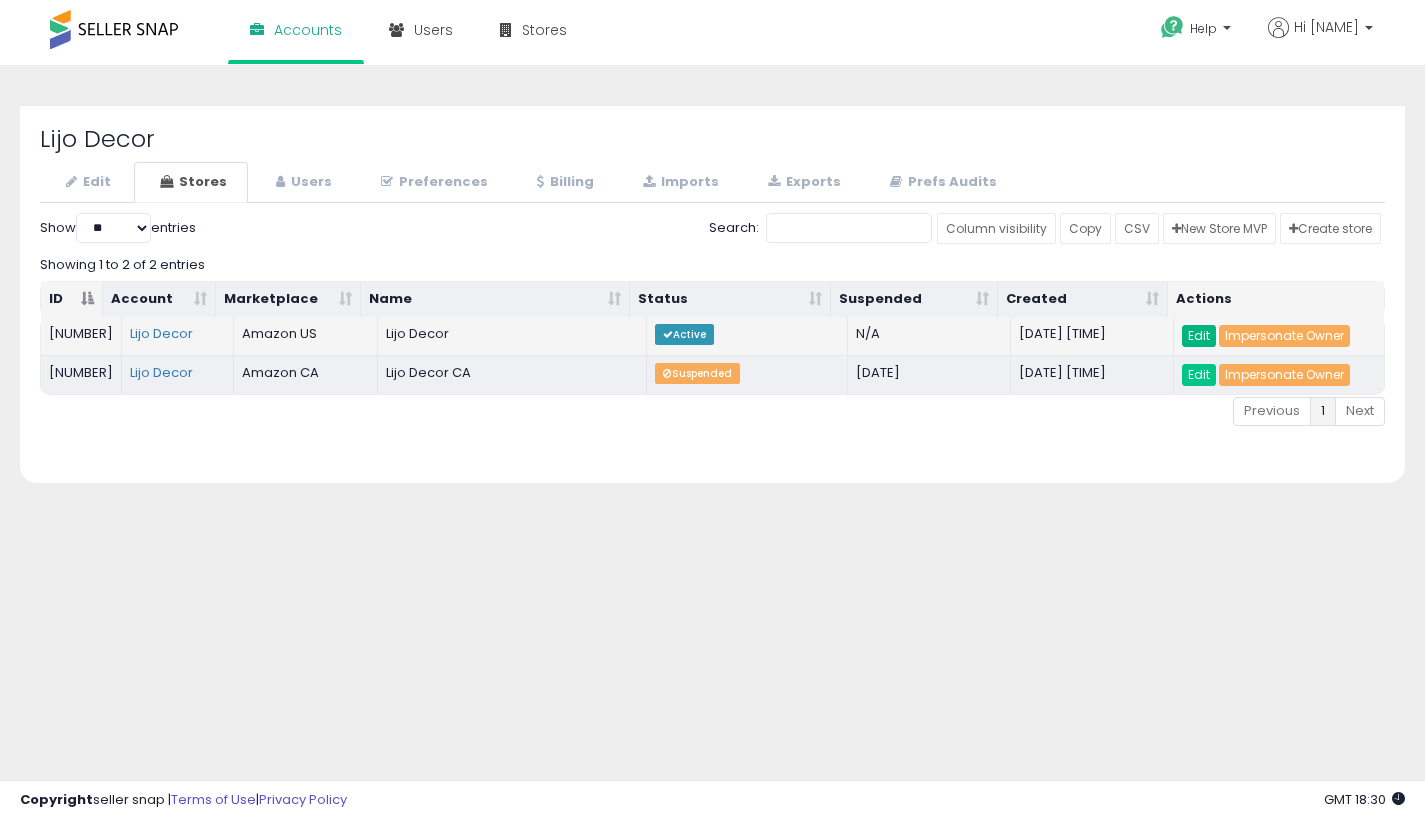 click on "Edit" at bounding box center [1199, 336] 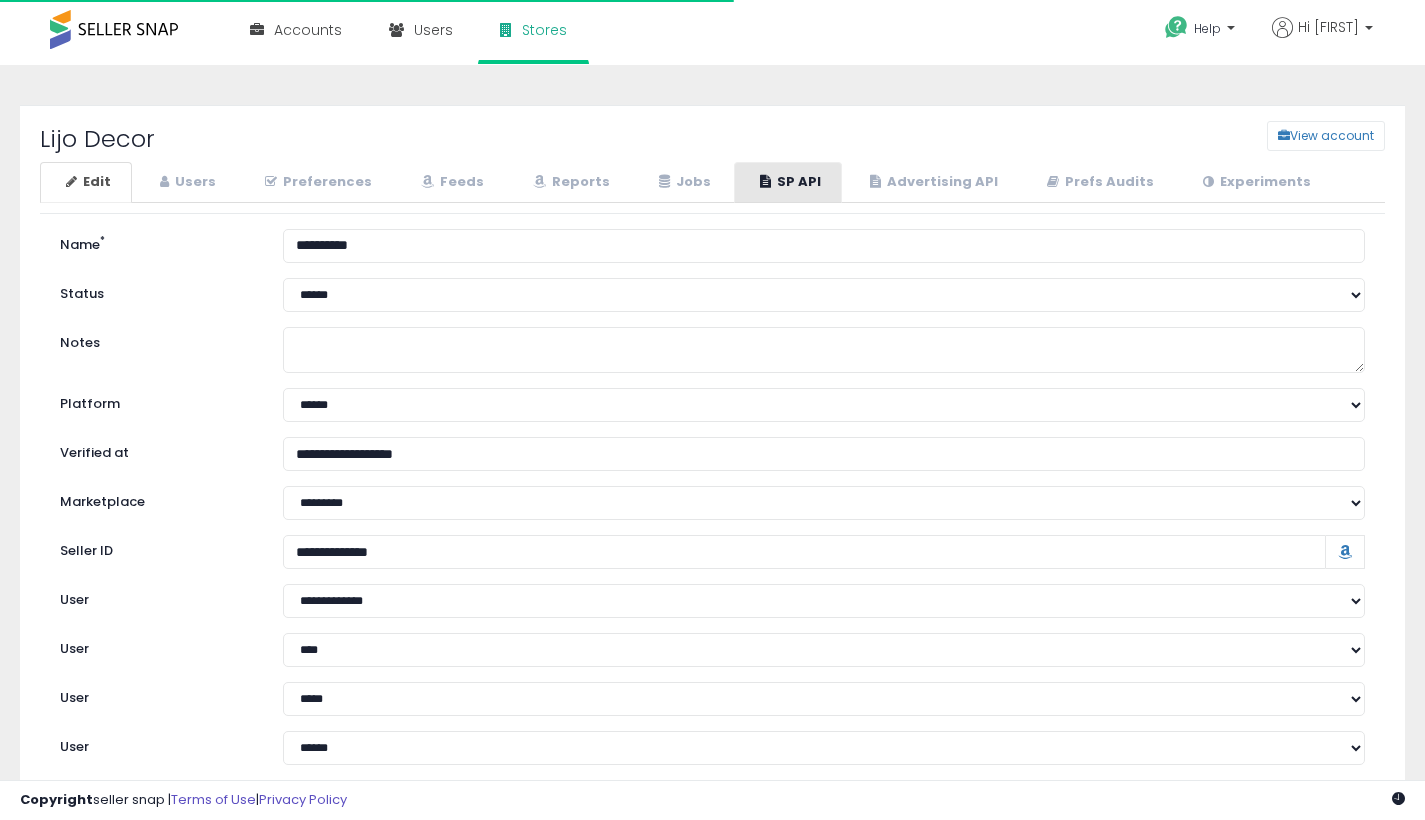 scroll, scrollTop: 0, scrollLeft: 0, axis: both 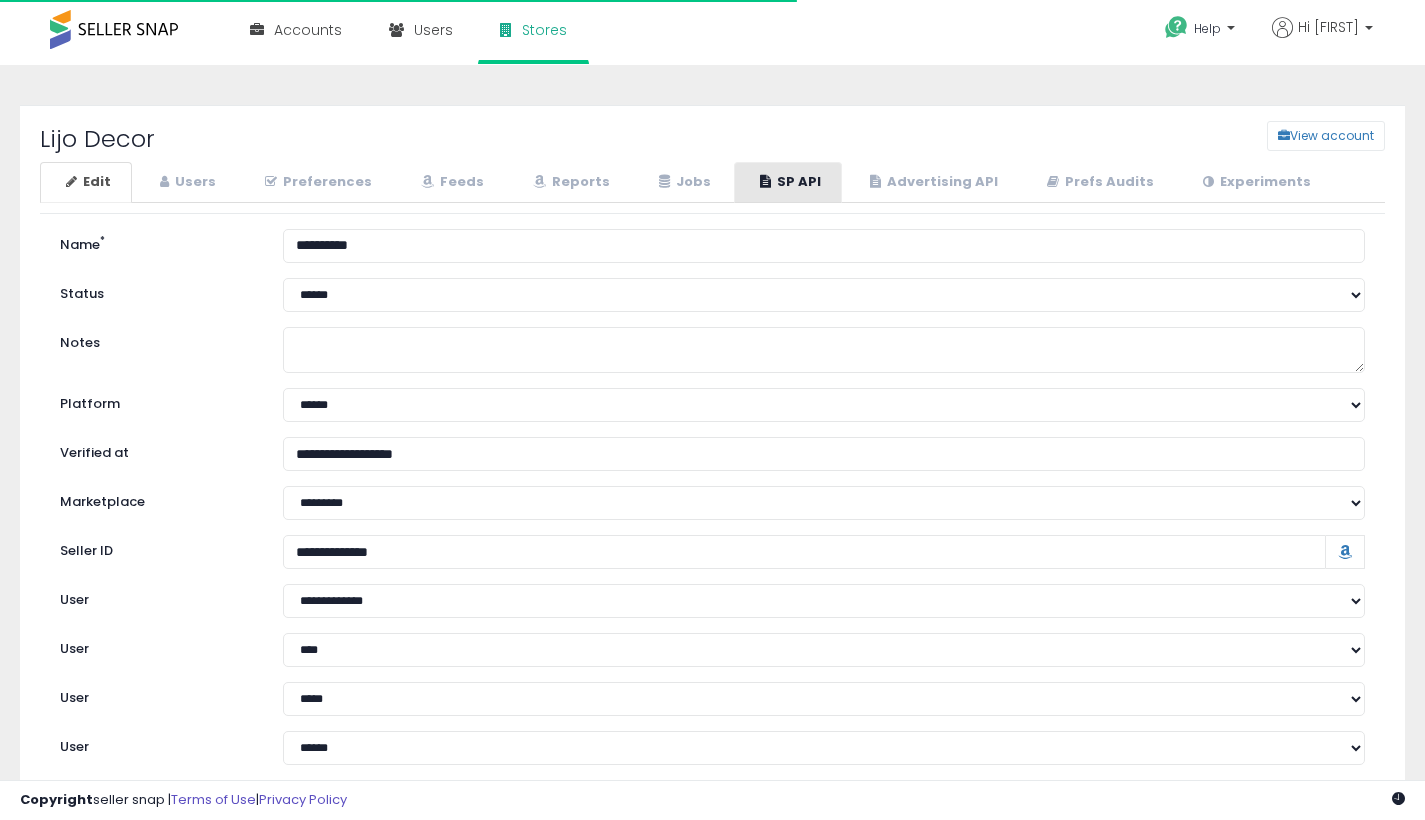 click on "SP API" at bounding box center (788, 182) 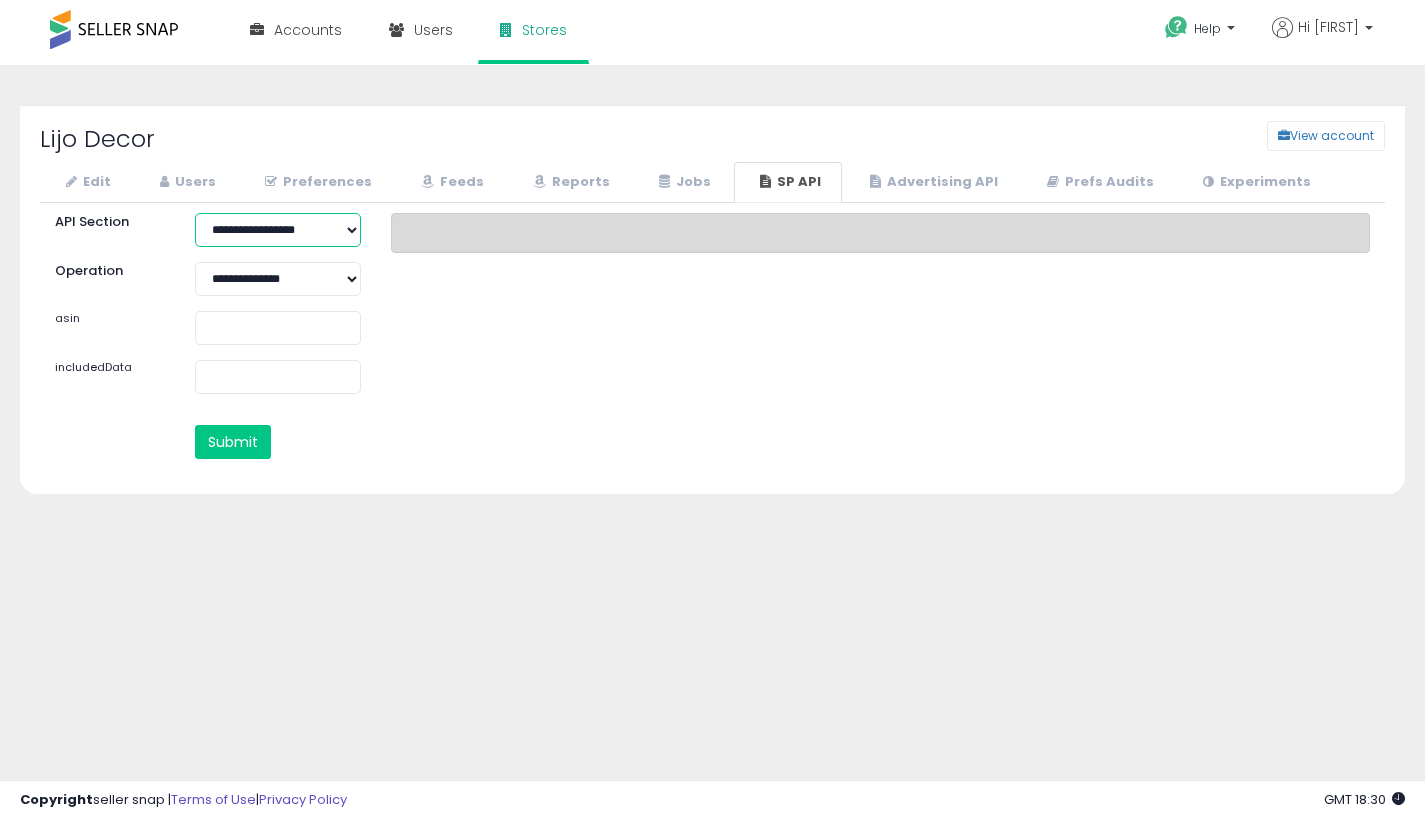 select on "********" 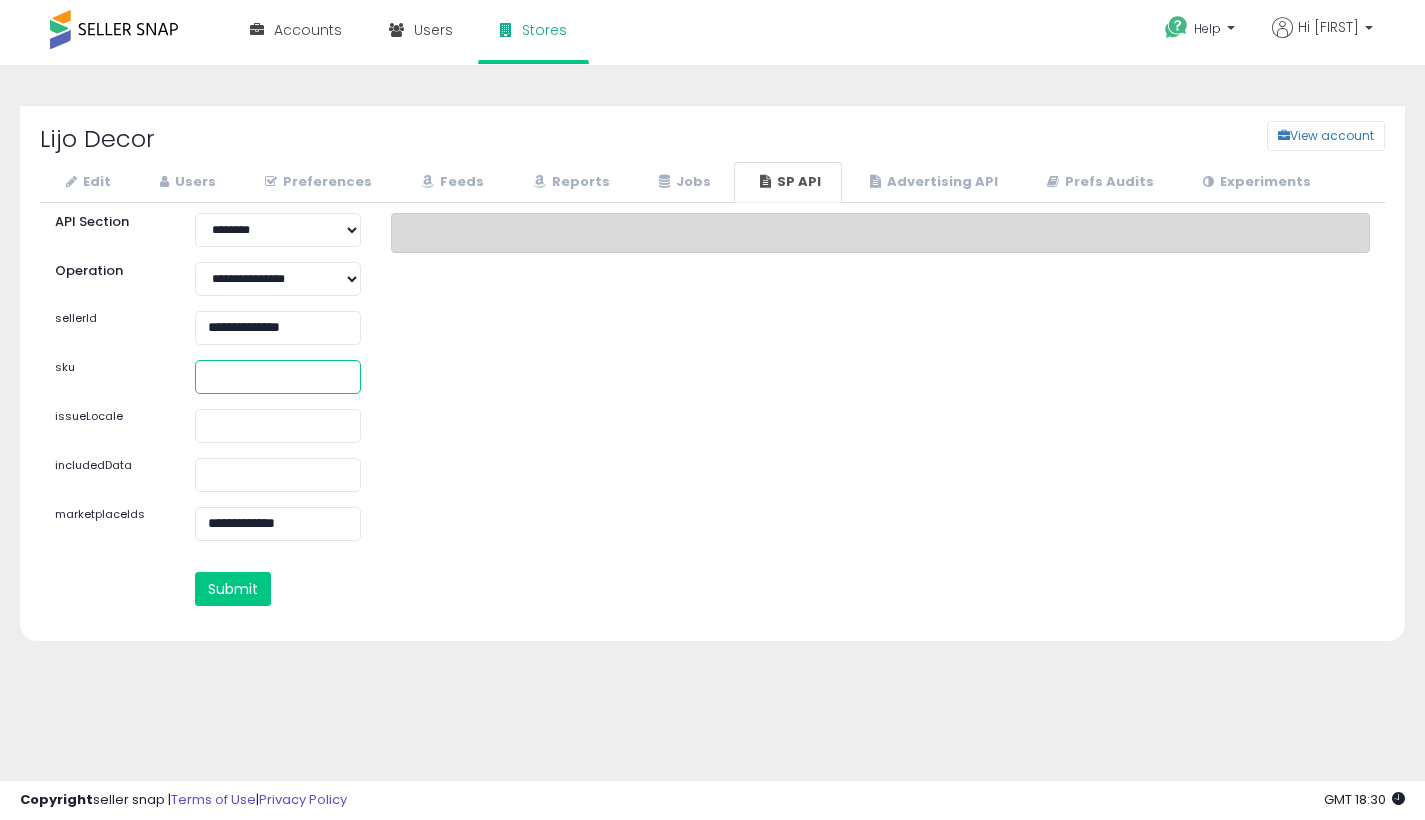 click at bounding box center [278, 377] 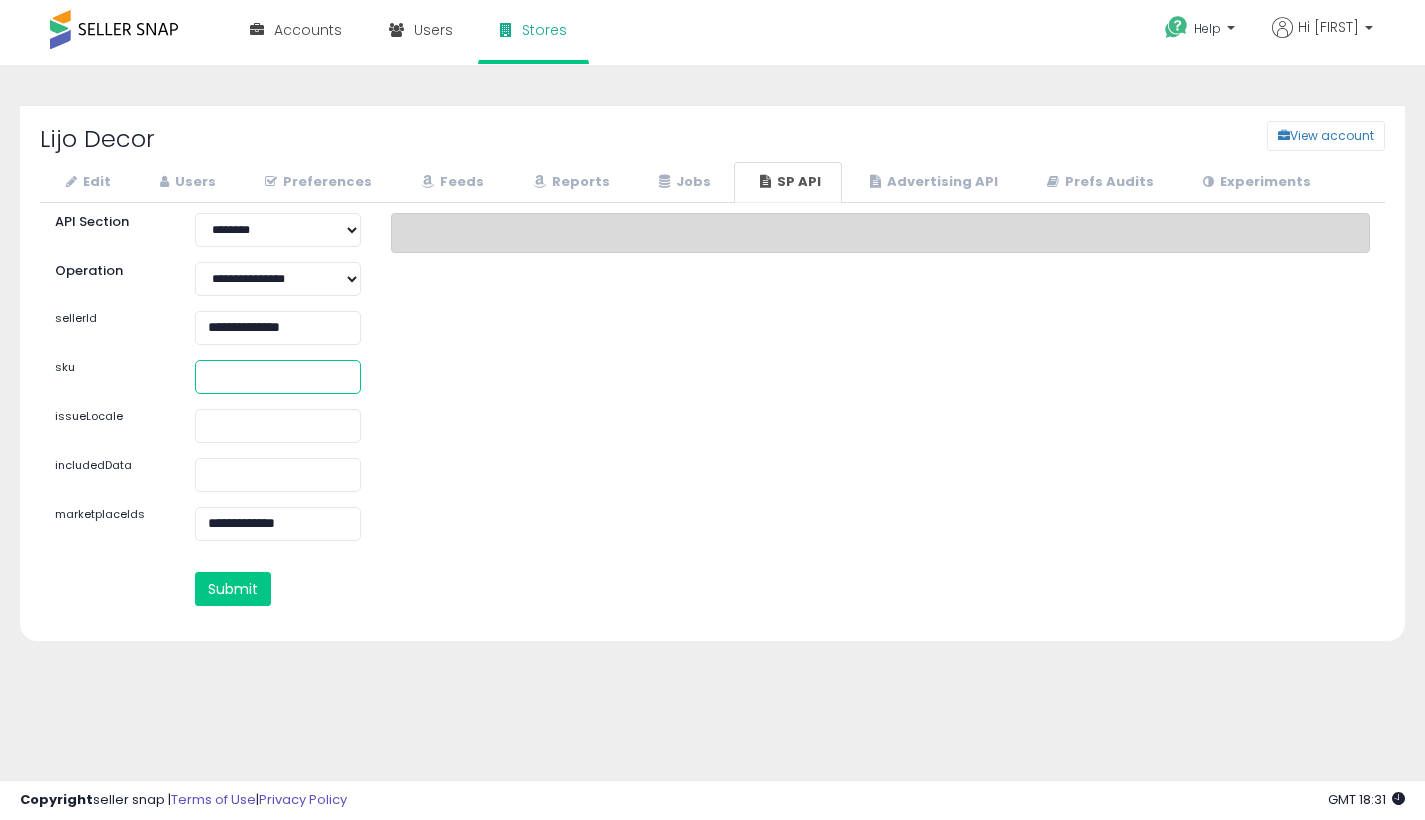 paste on "**********" 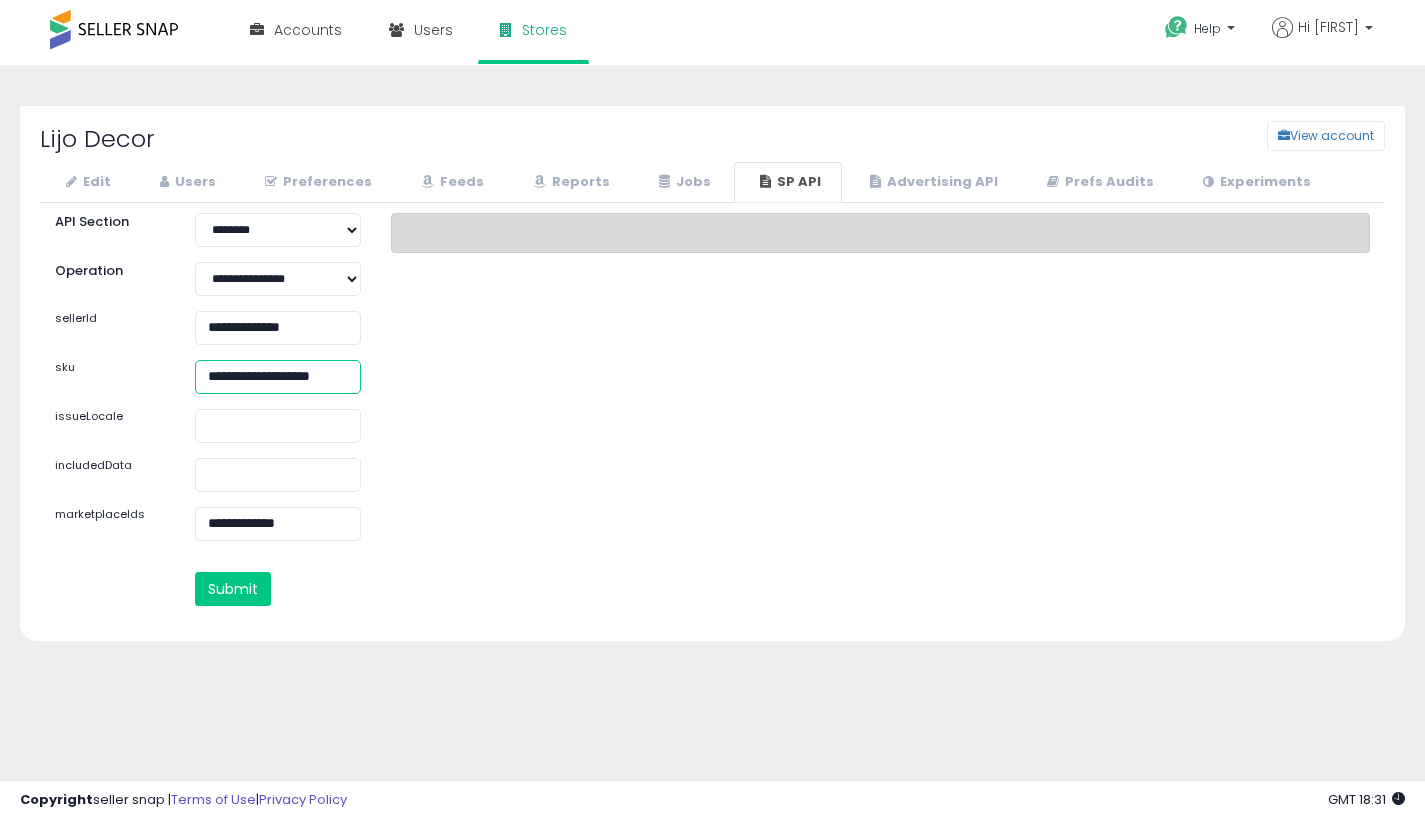 type on "**********" 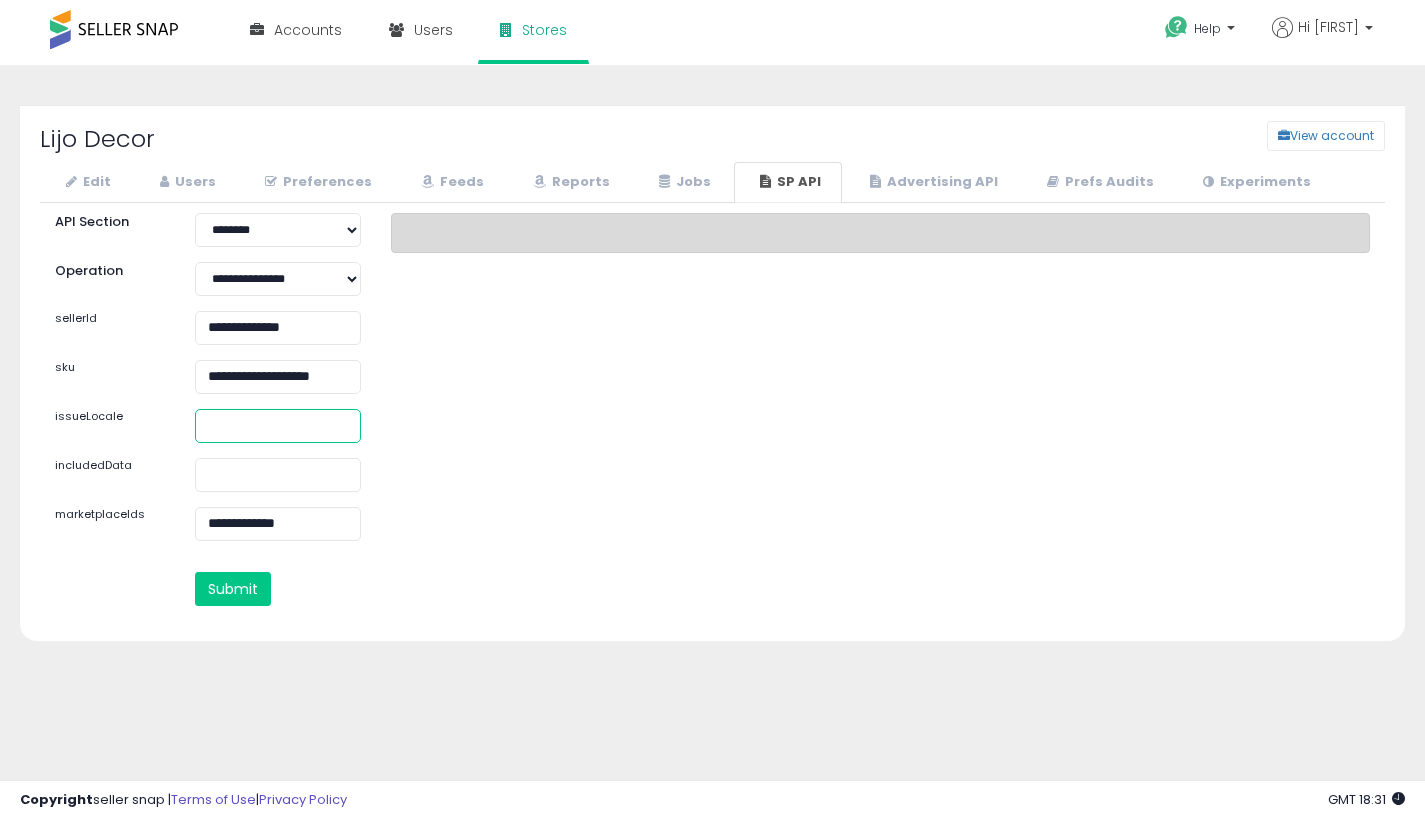 click at bounding box center [278, 426] 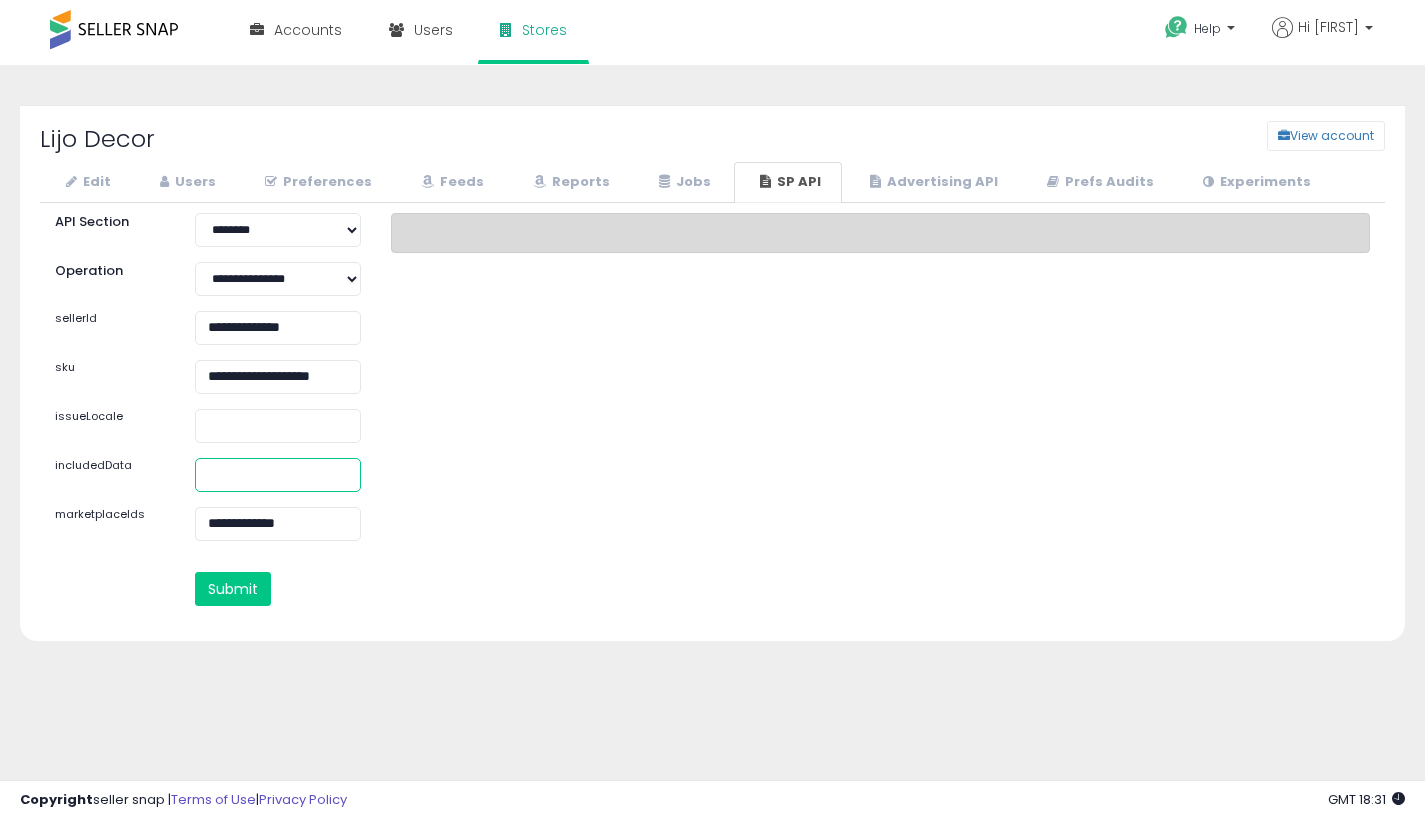 click at bounding box center [278, 475] 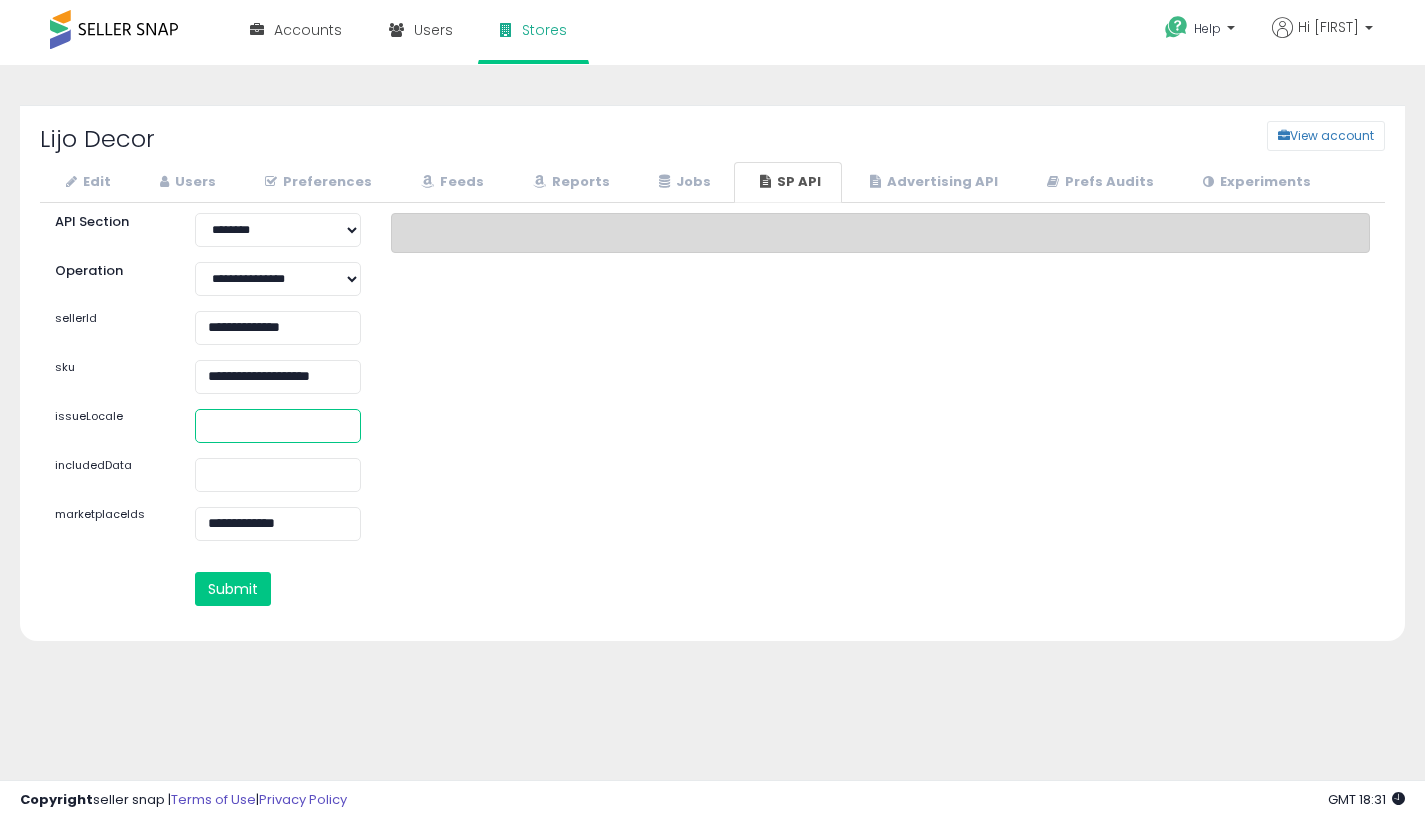 click at bounding box center (278, 426) 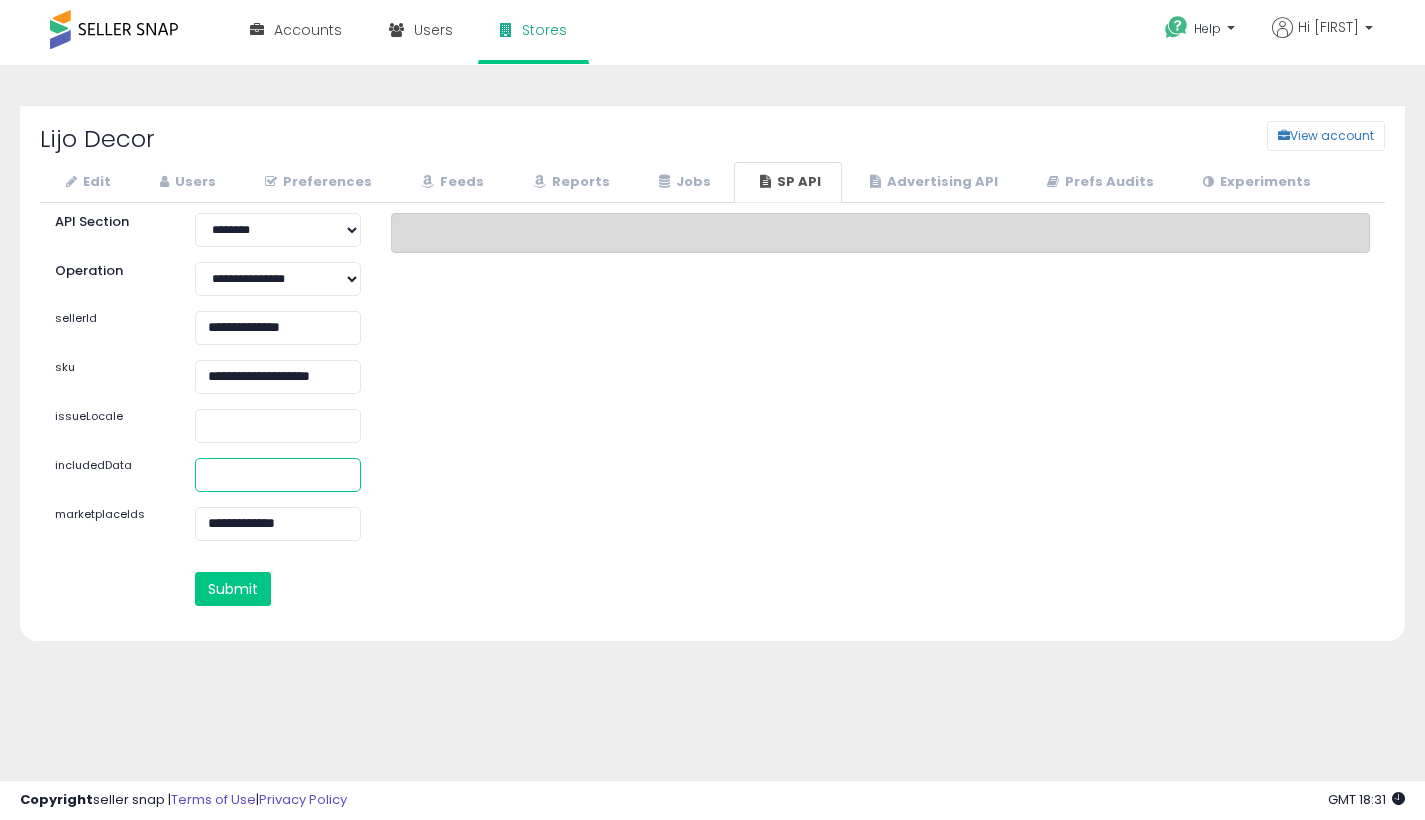 click at bounding box center [278, 475] 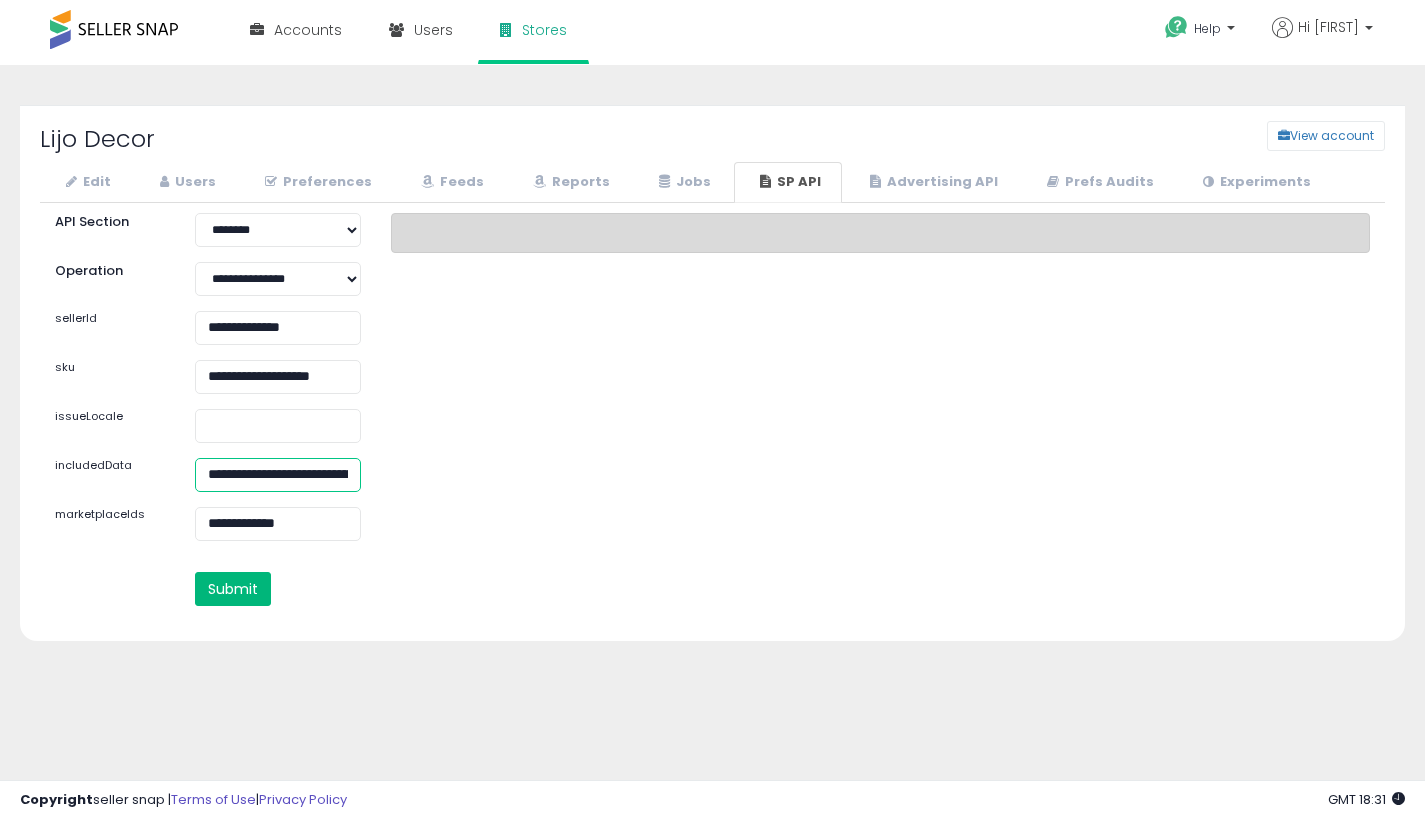 type on "**********" 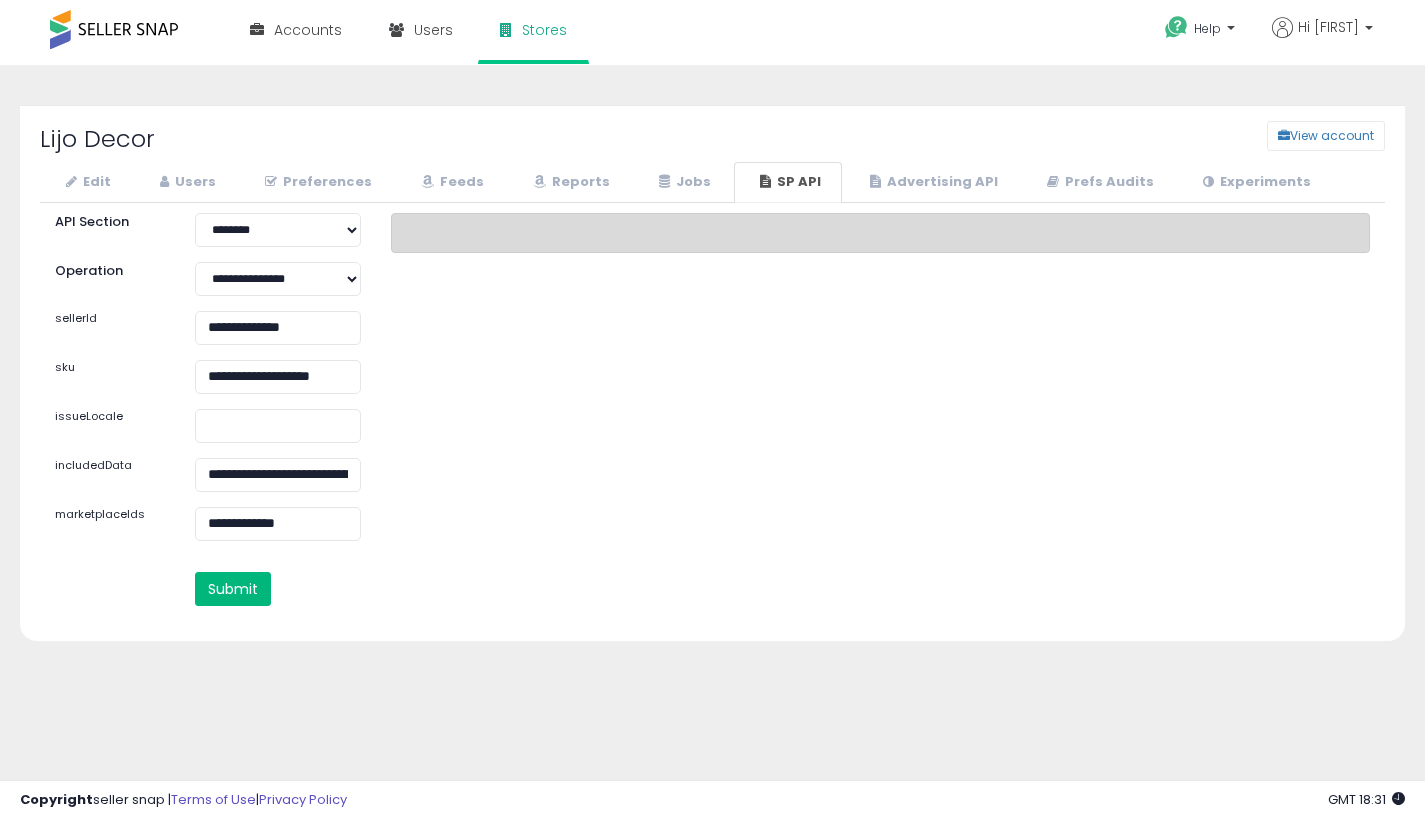 click on "Submit" at bounding box center (233, 589) 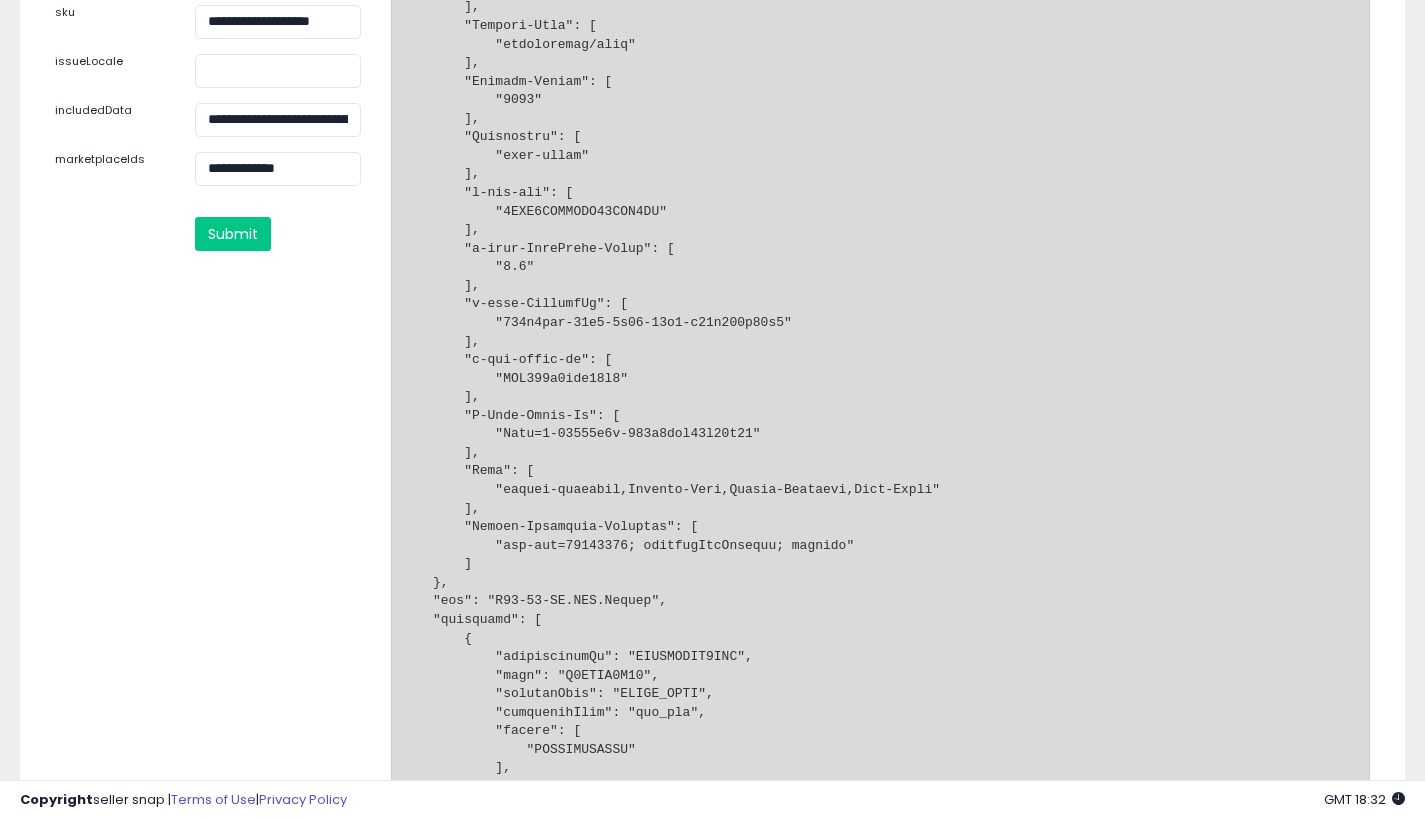 scroll, scrollTop: 0, scrollLeft: 0, axis: both 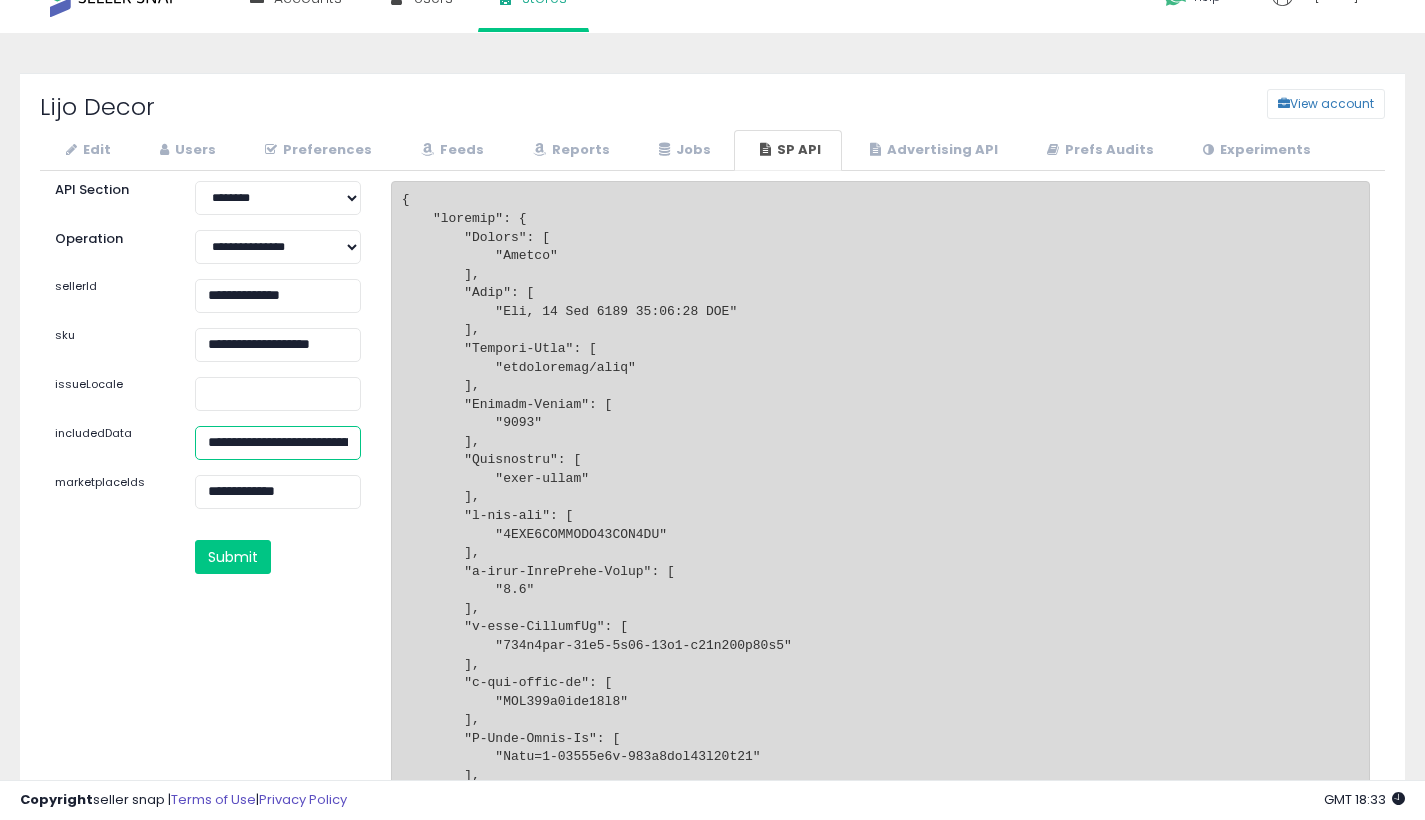 click on "**********" at bounding box center [278, 443] 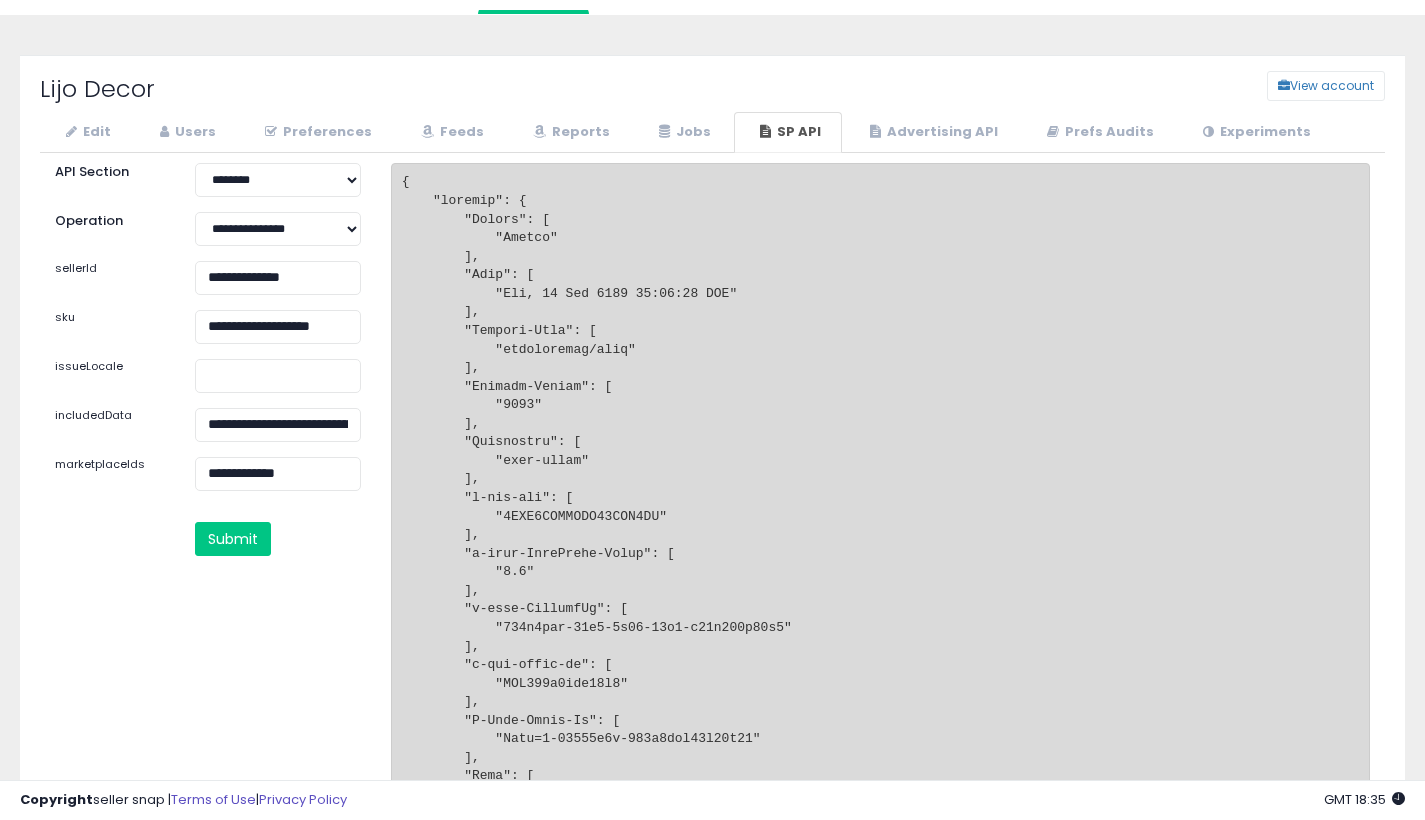 scroll, scrollTop: 0, scrollLeft: 0, axis: both 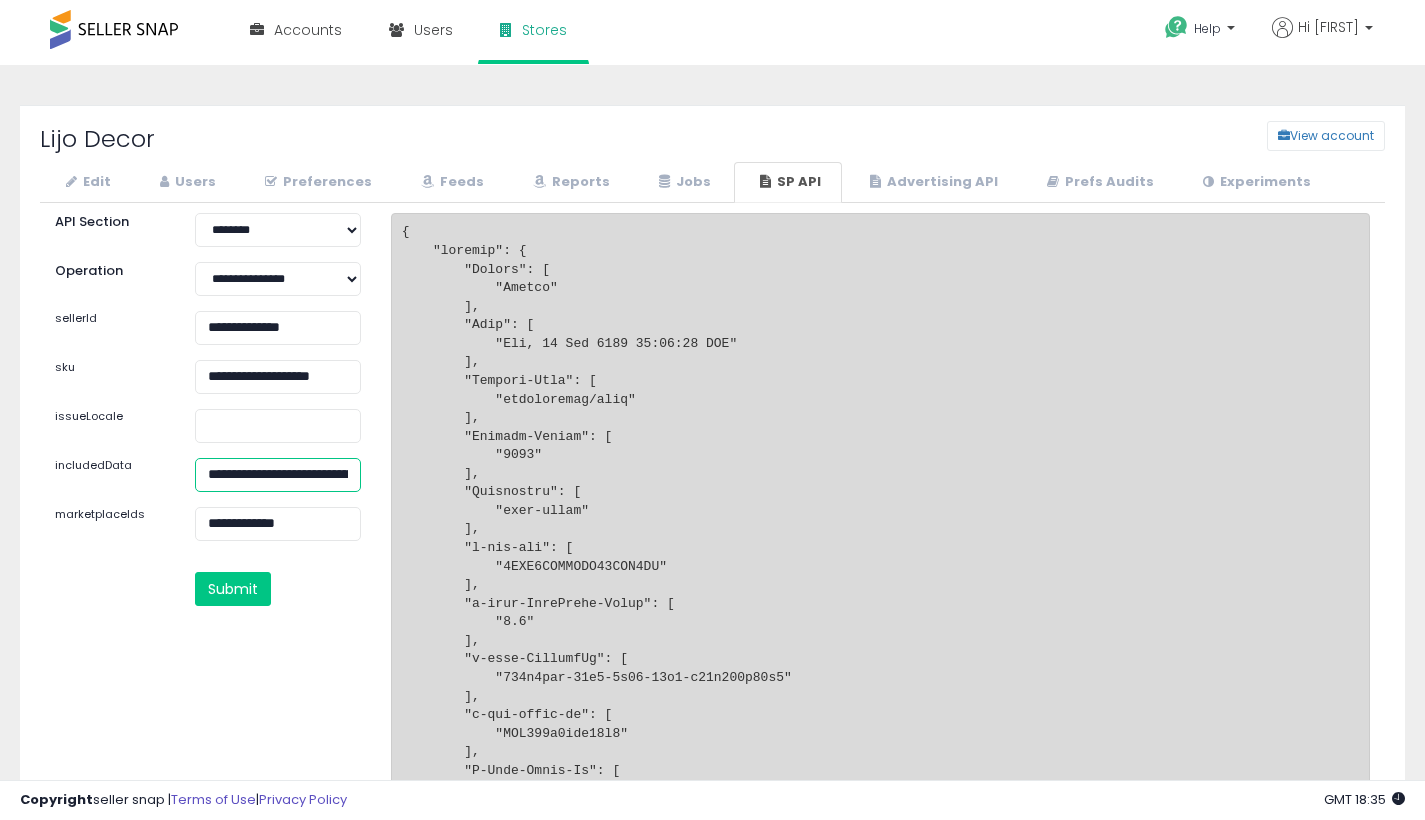 drag, startPoint x: 207, startPoint y: 472, endPoint x: 457, endPoint y: 472, distance: 250 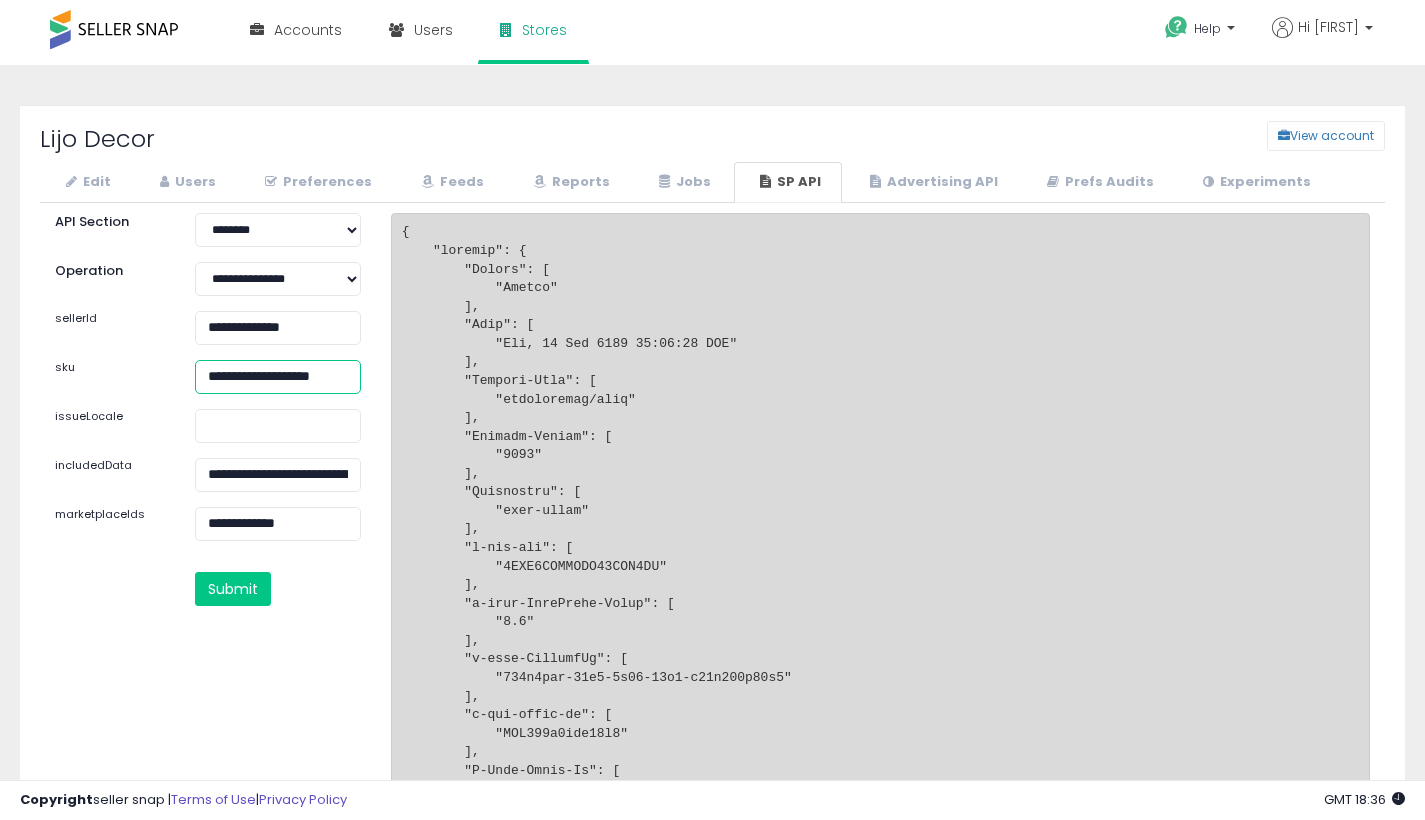 click on "**********" at bounding box center (278, 377) 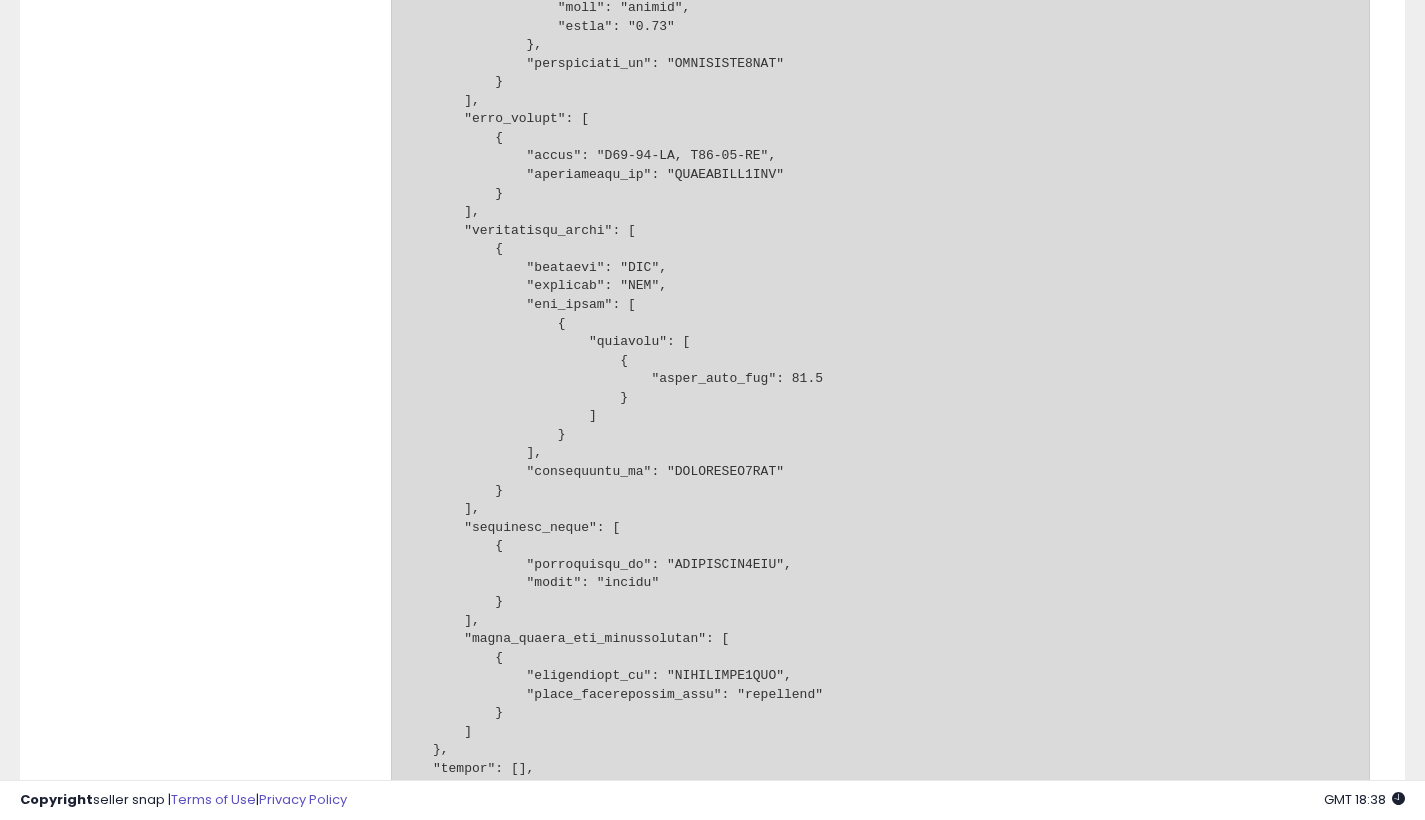 scroll, scrollTop: 3339, scrollLeft: 0, axis: vertical 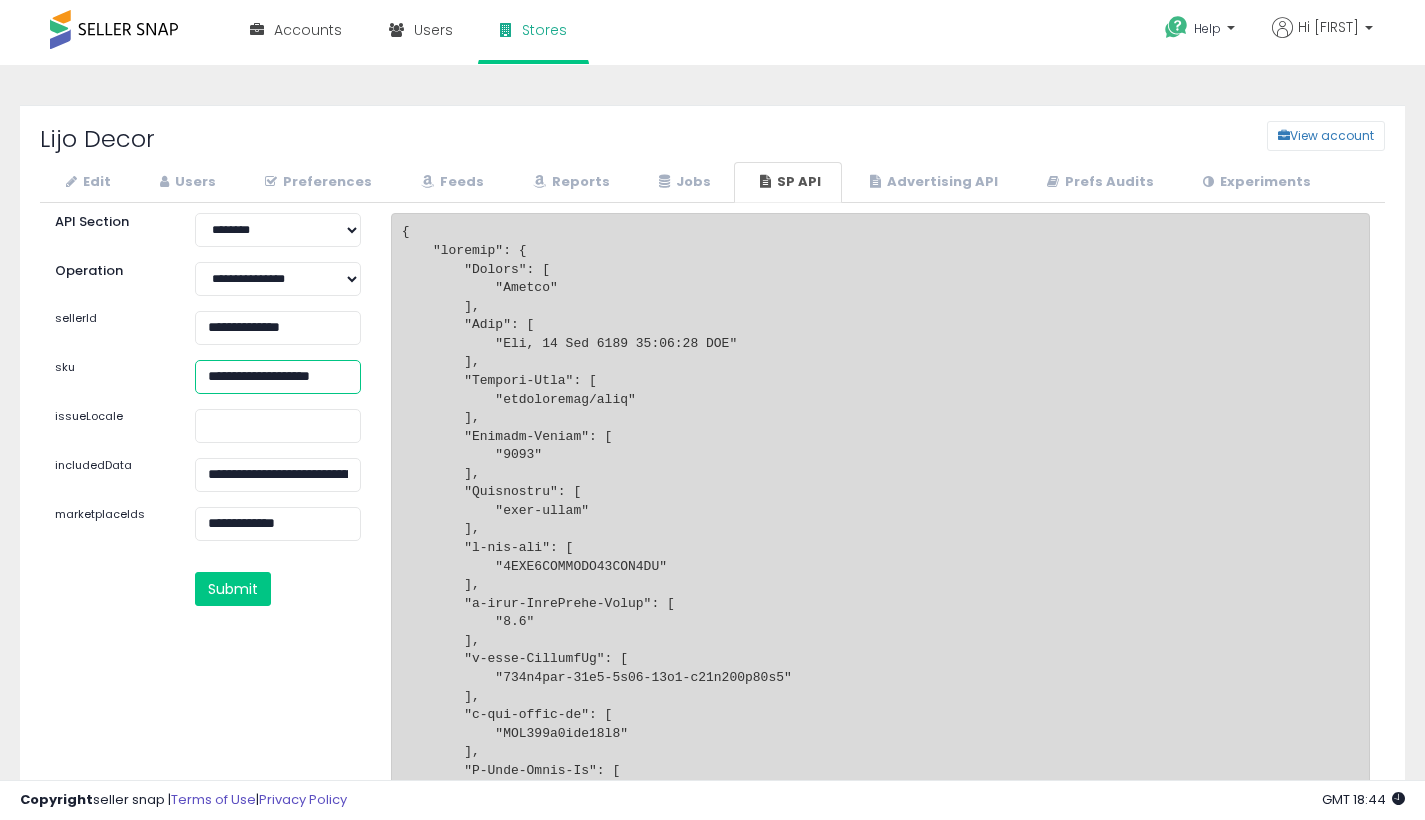 click on "**********" at bounding box center [278, 377] 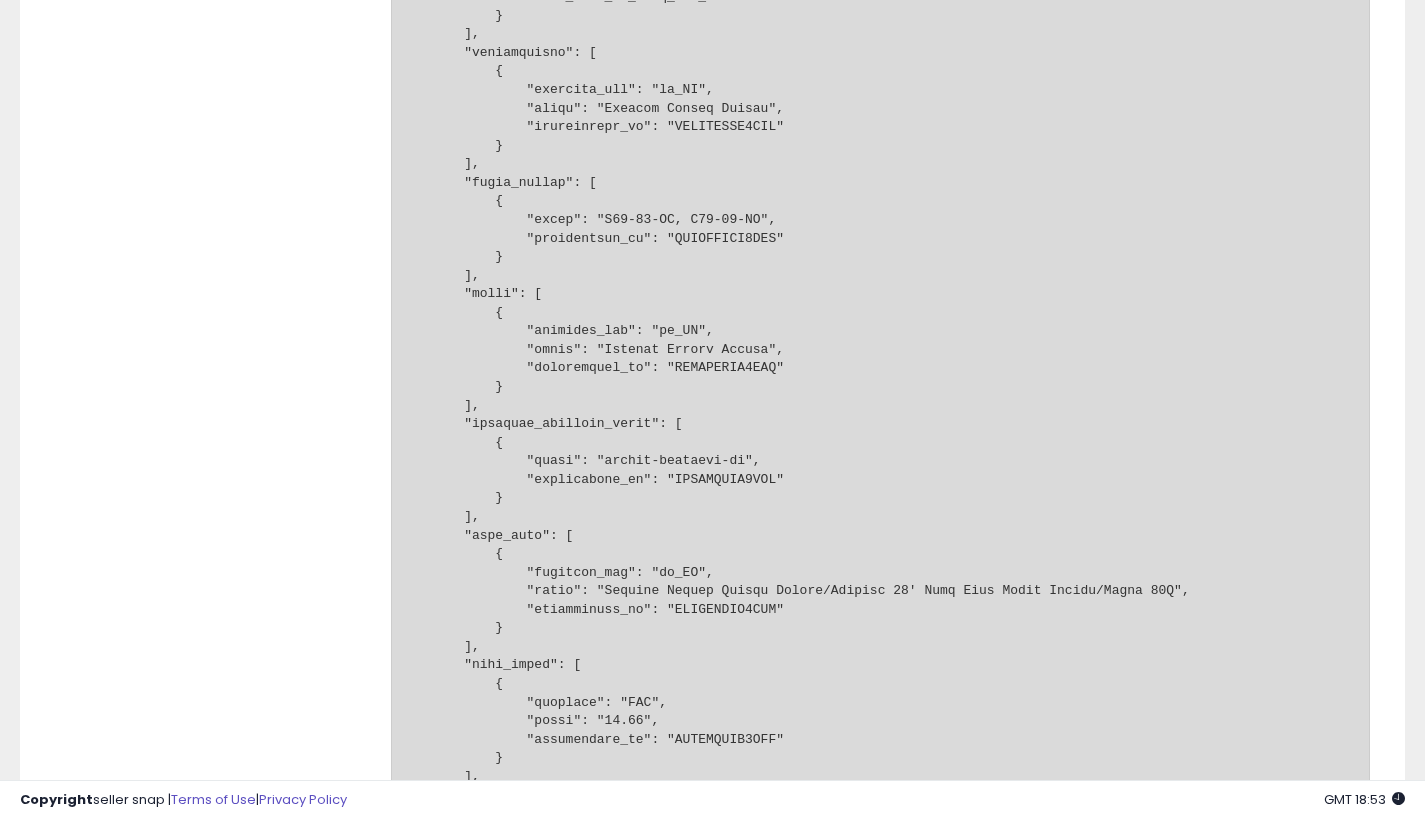 scroll, scrollTop: 2328, scrollLeft: 0, axis: vertical 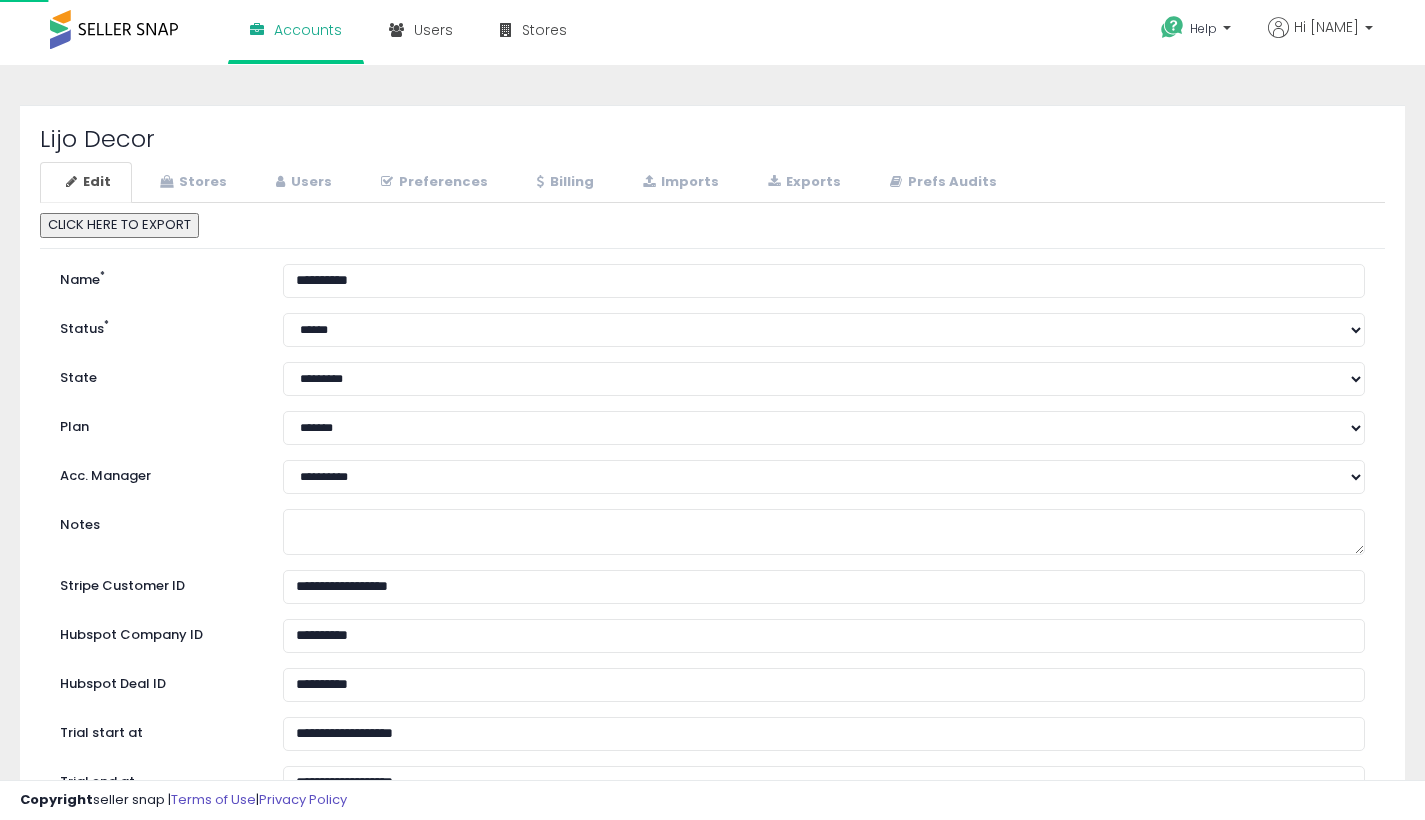 select on "**" 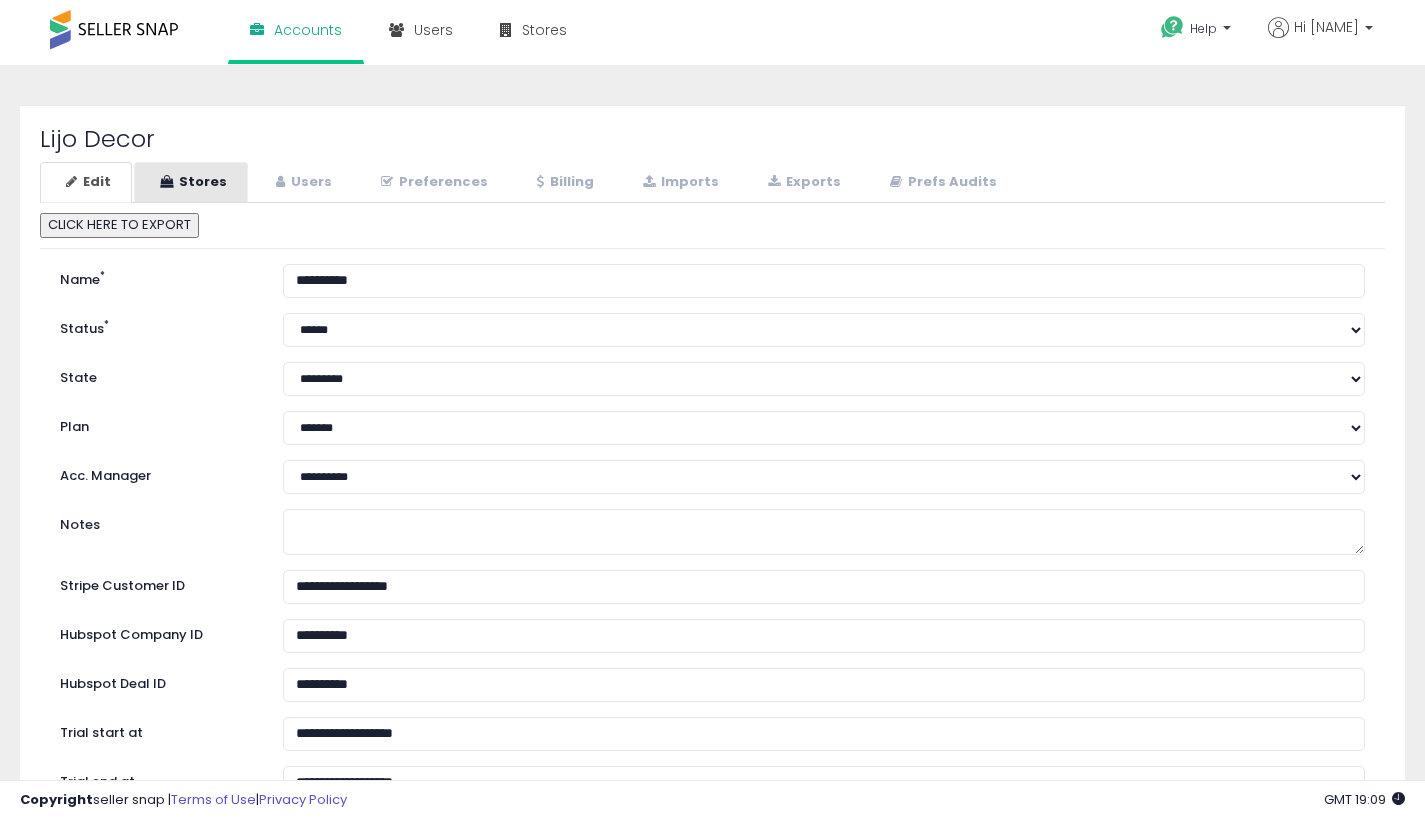 click on "Stores" at bounding box center [191, 182] 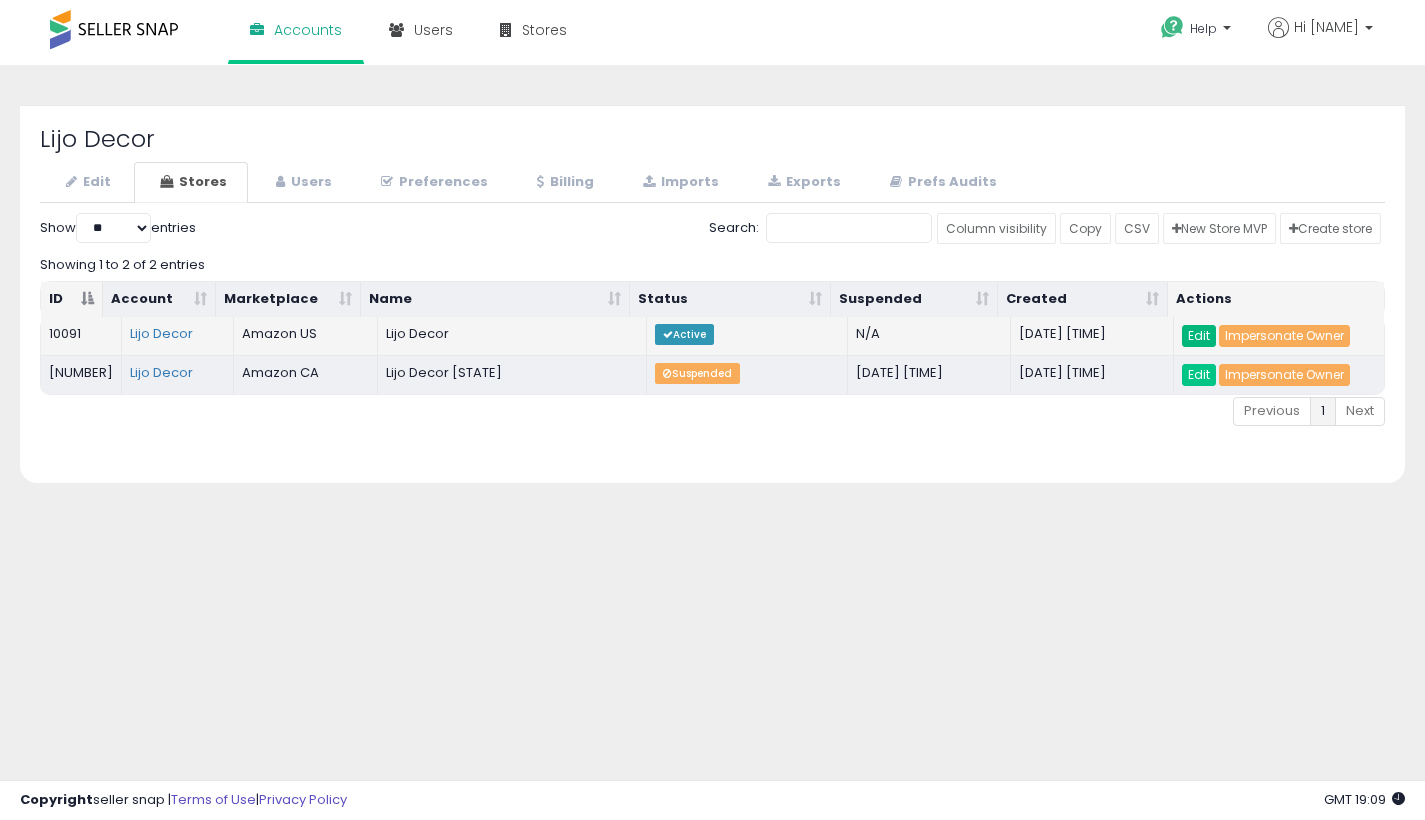click on "Edit" at bounding box center (1199, 336) 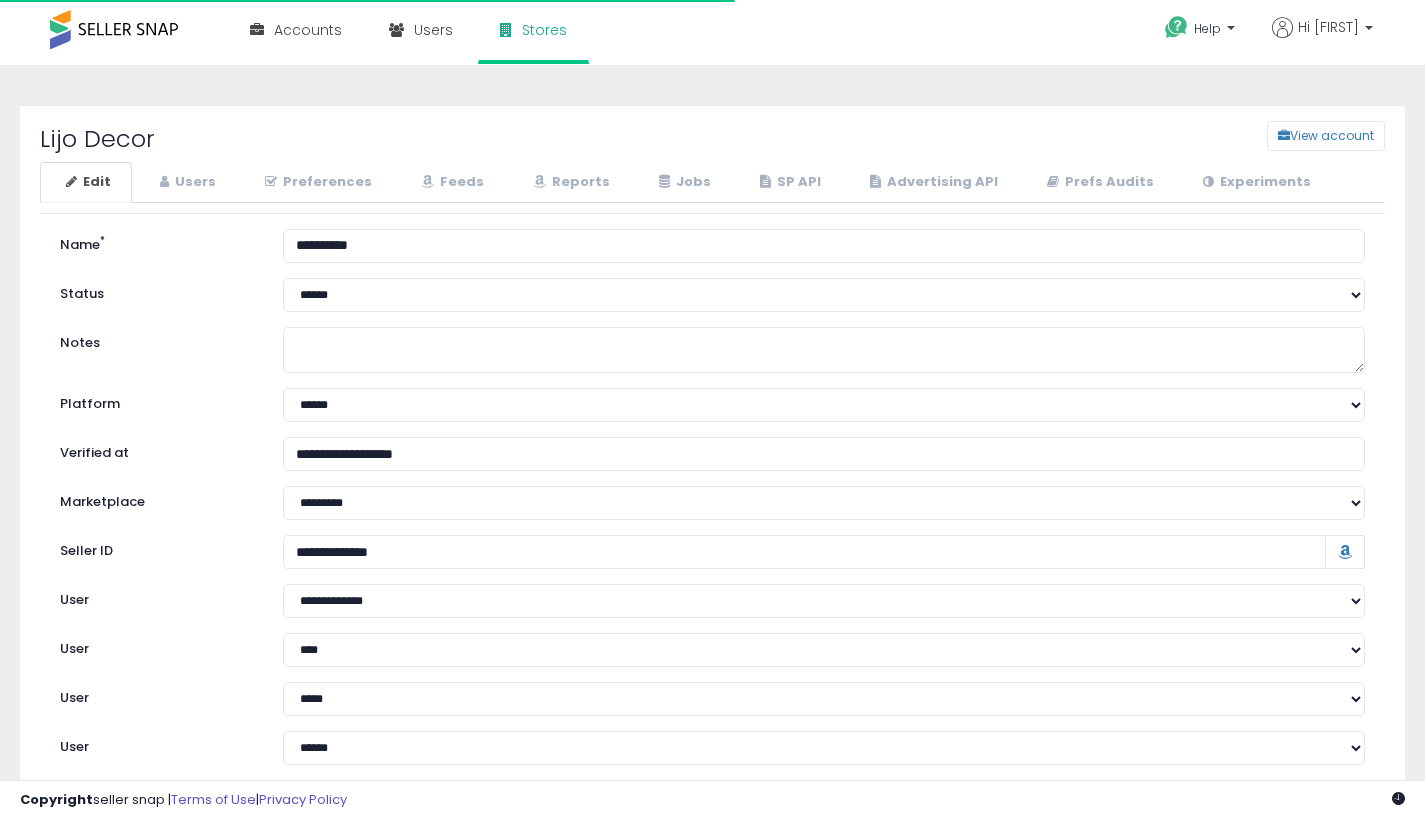 select on "**" 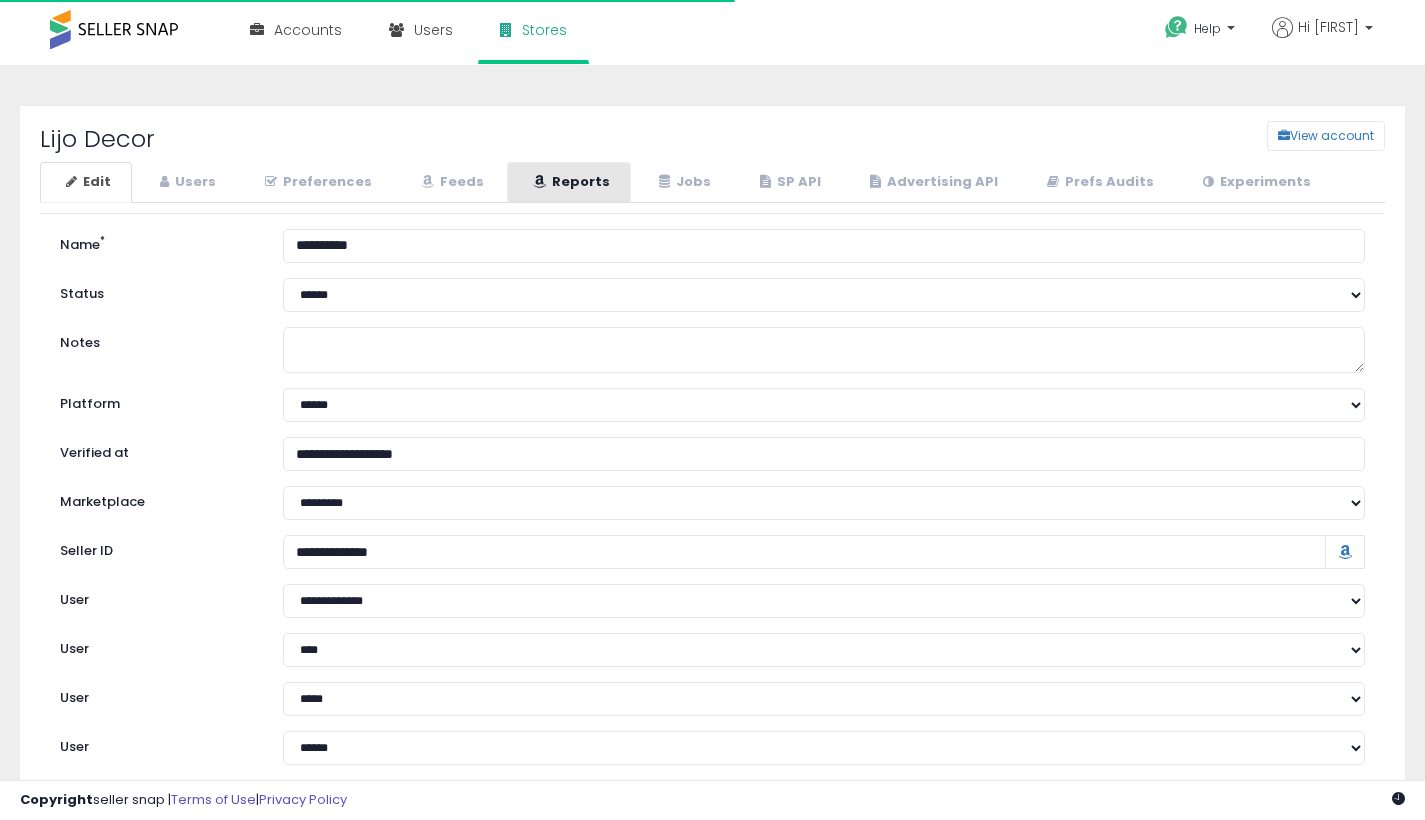scroll, scrollTop: 0, scrollLeft: 0, axis: both 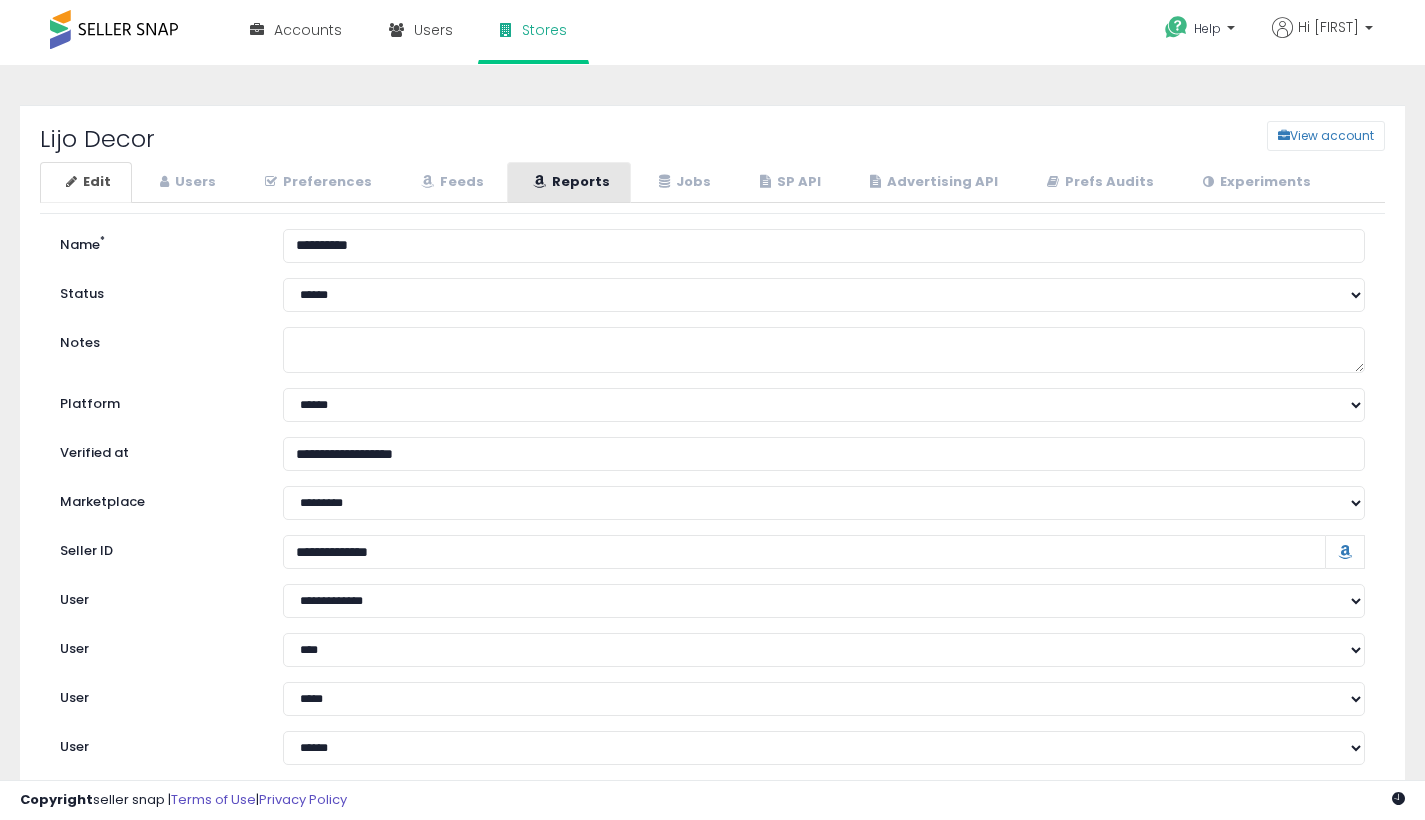 click on "Reports" at bounding box center [569, 182] 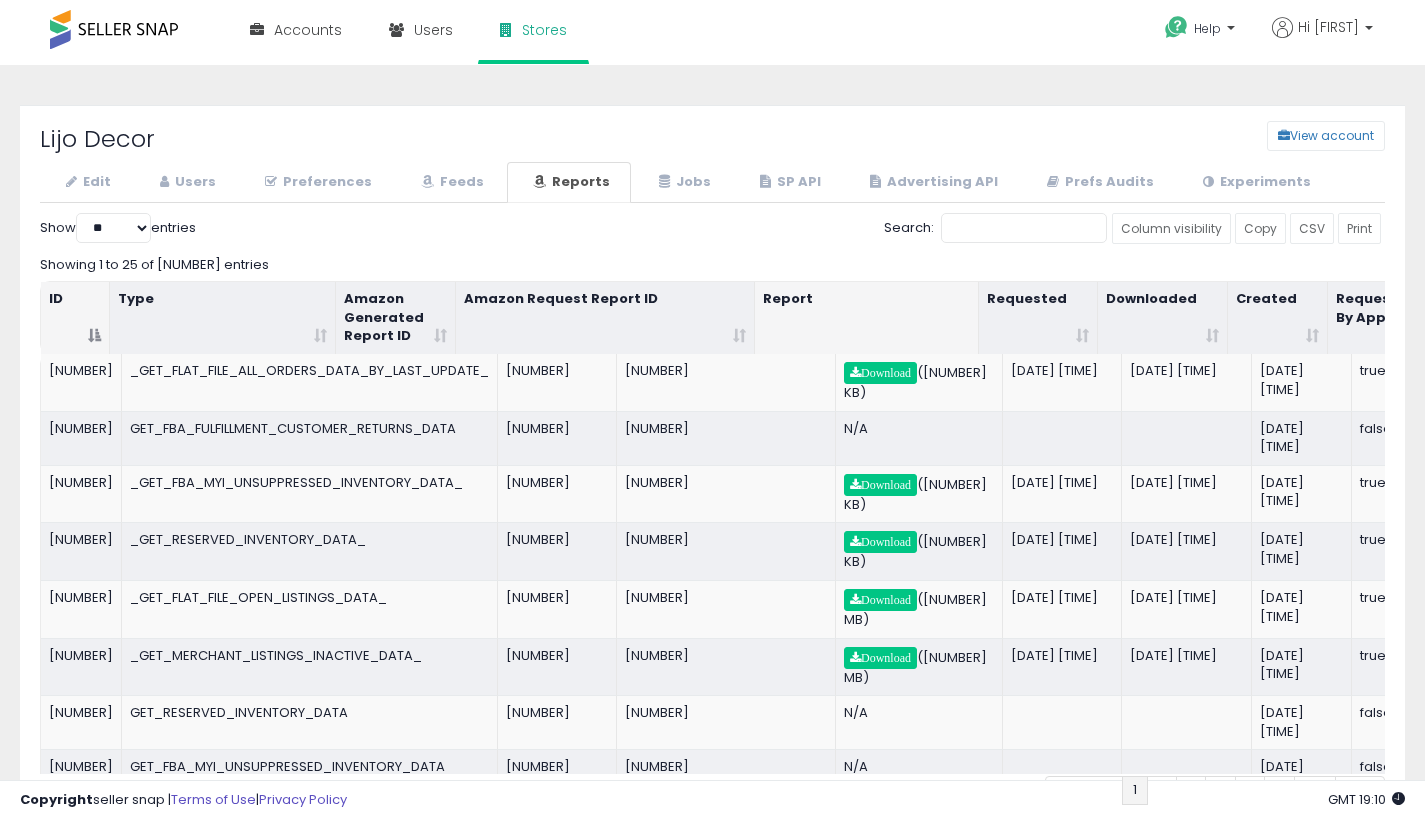 scroll, scrollTop: 0, scrollLeft: 95, axis: horizontal 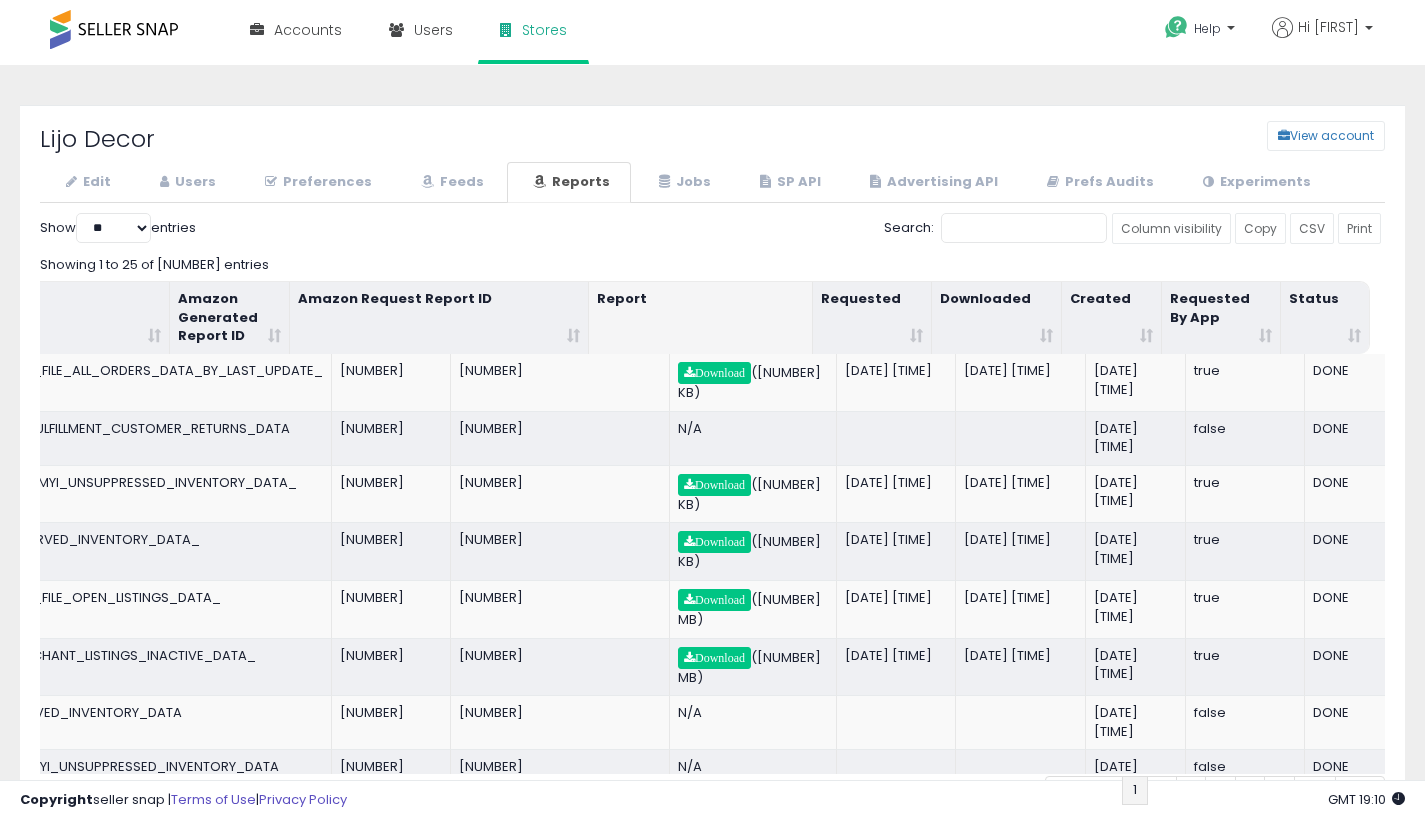 click on "Downloaded" at bounding box center (997, 318) 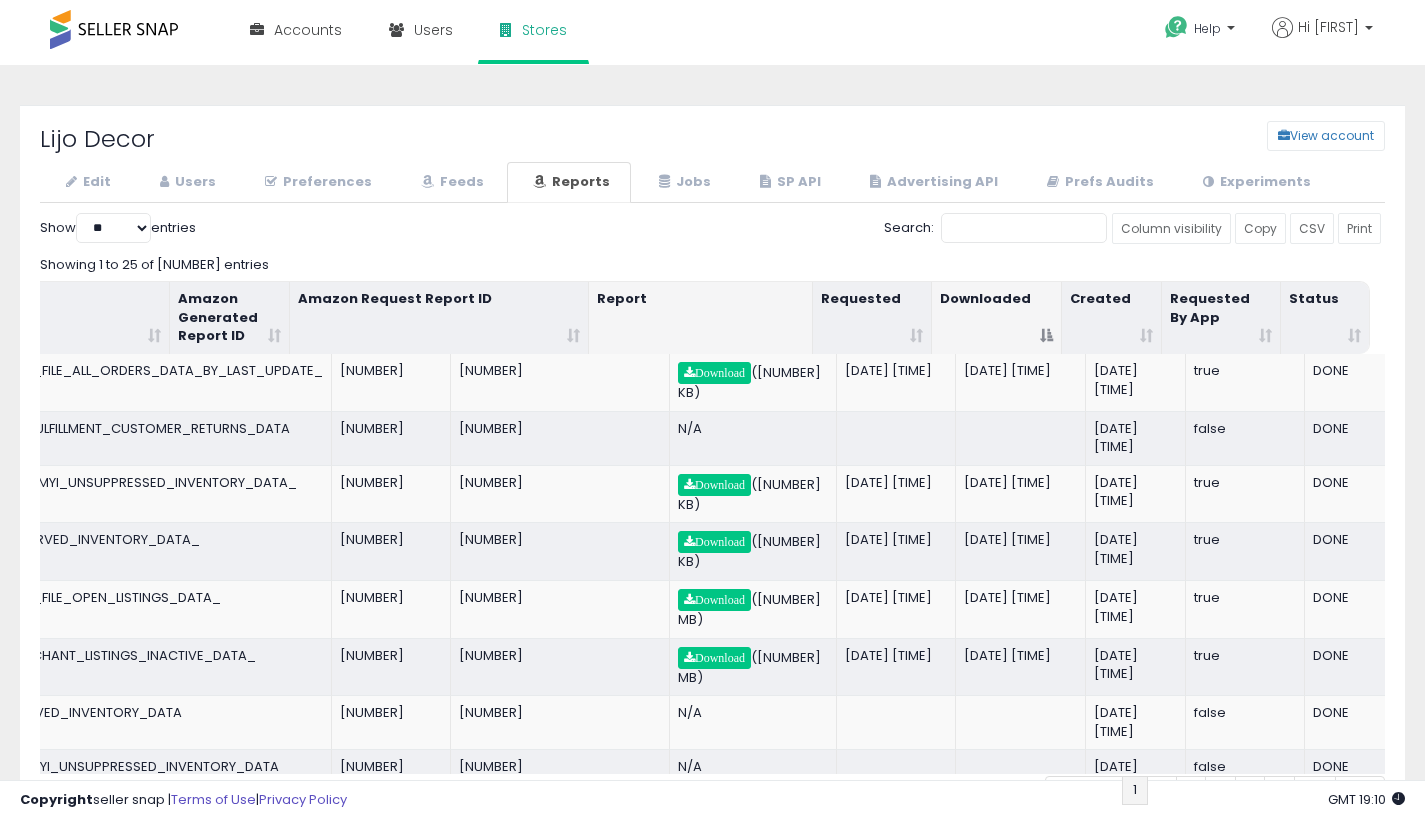 click on "Downloaded" at bounding box center (997, 318) 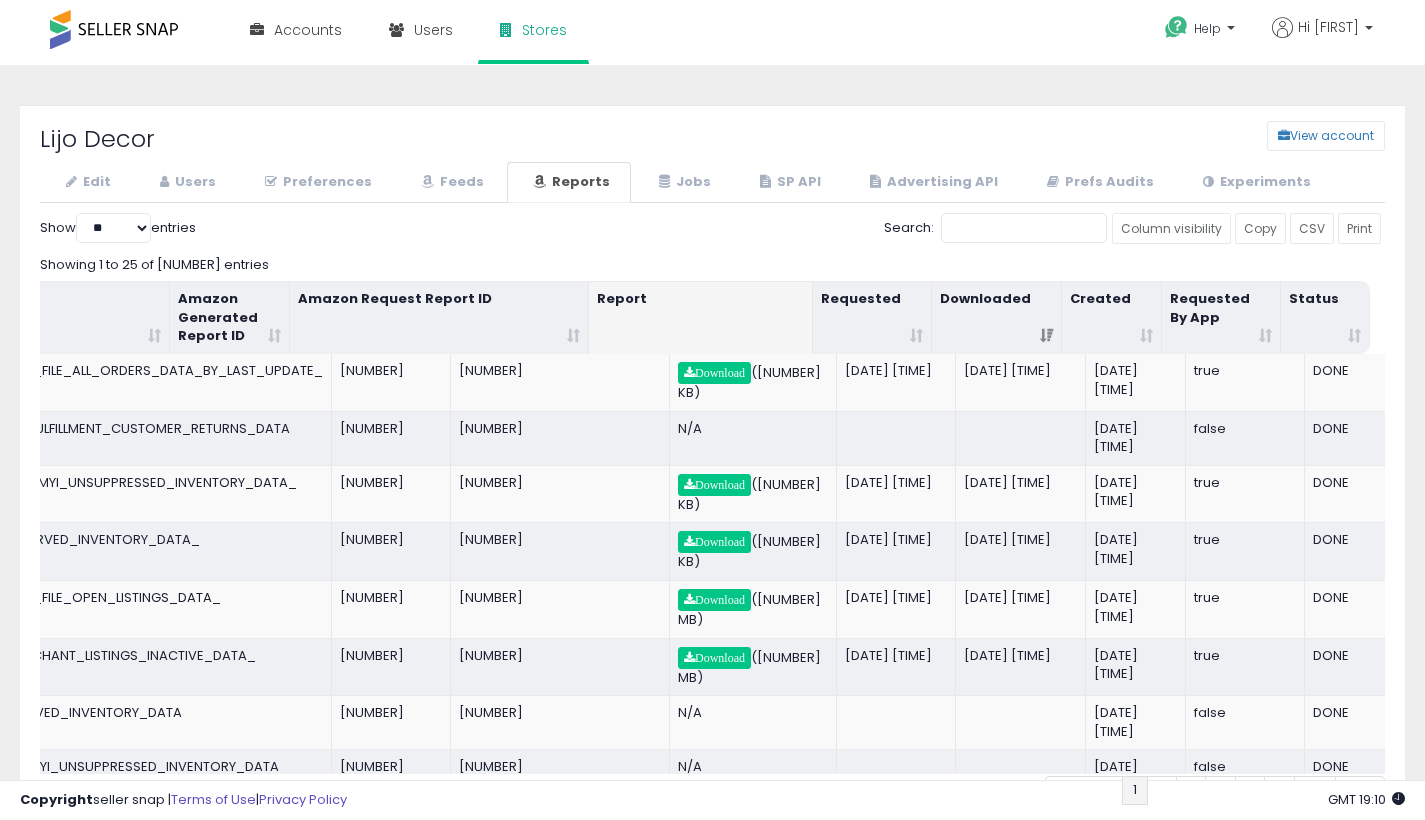 click on "Downloaded" at bounding box center [997, 318] 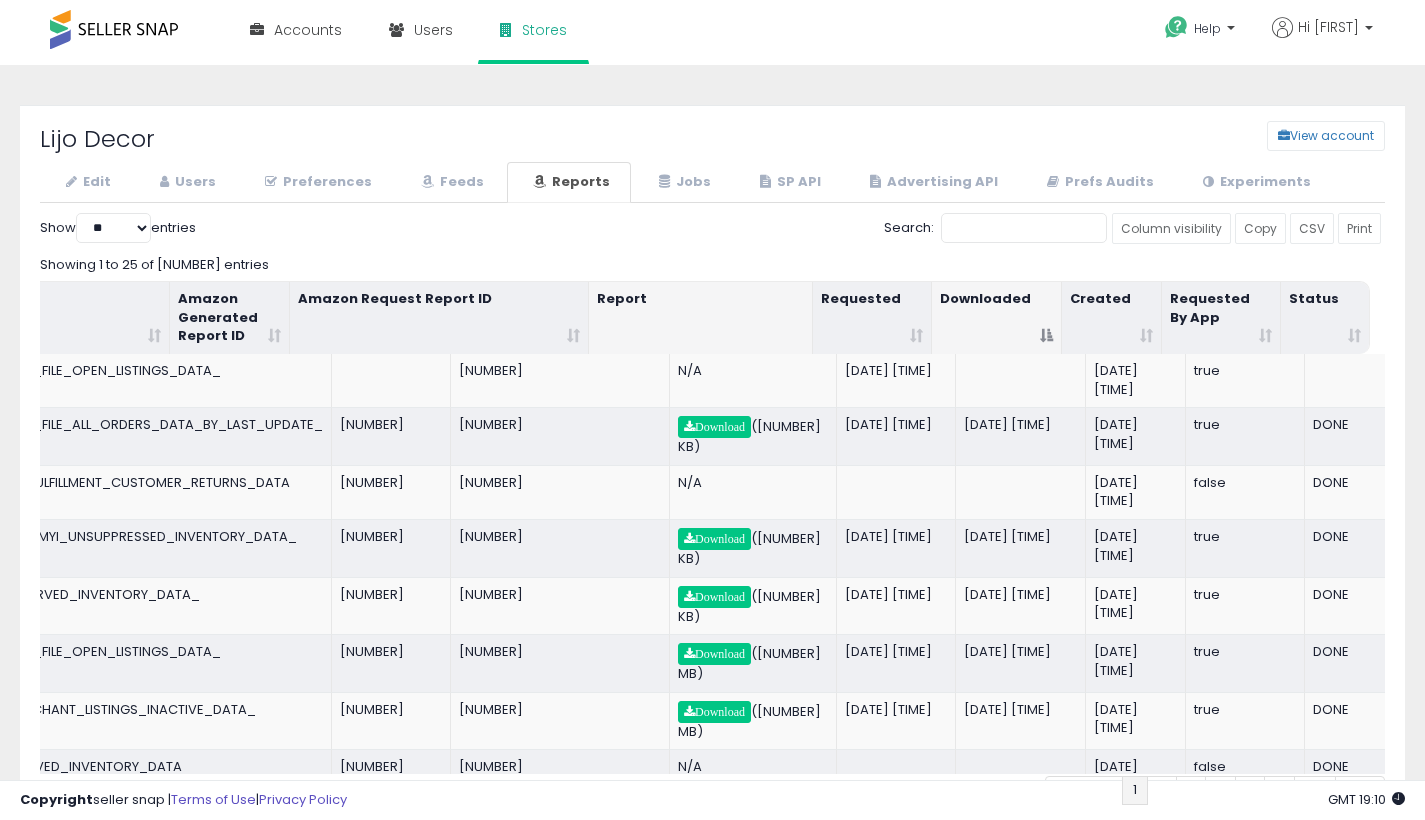 click on "Downloaded" at bounding box center [997, 318] 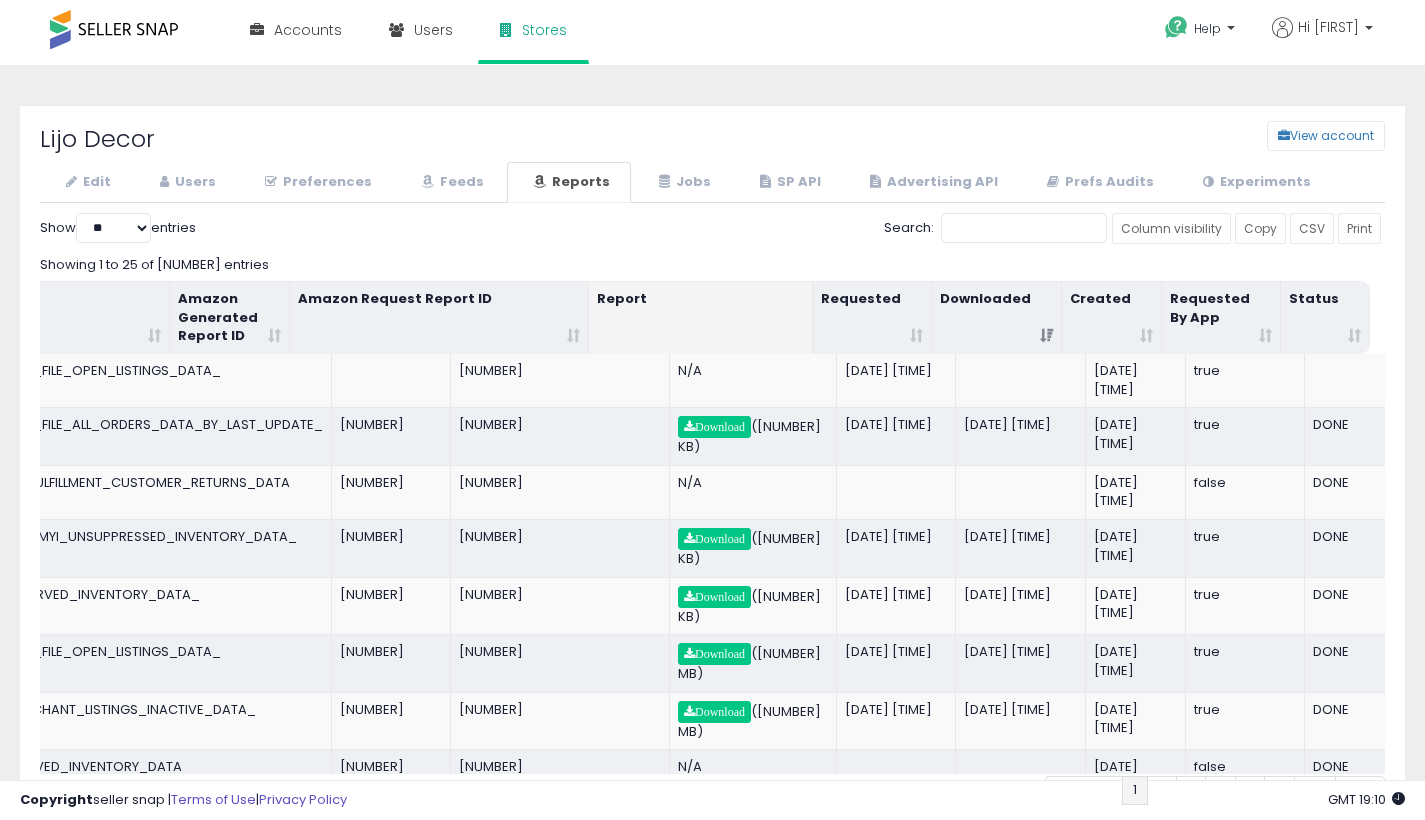 scroll, scrollTop: 0, scrollLeft: 0, axis: both 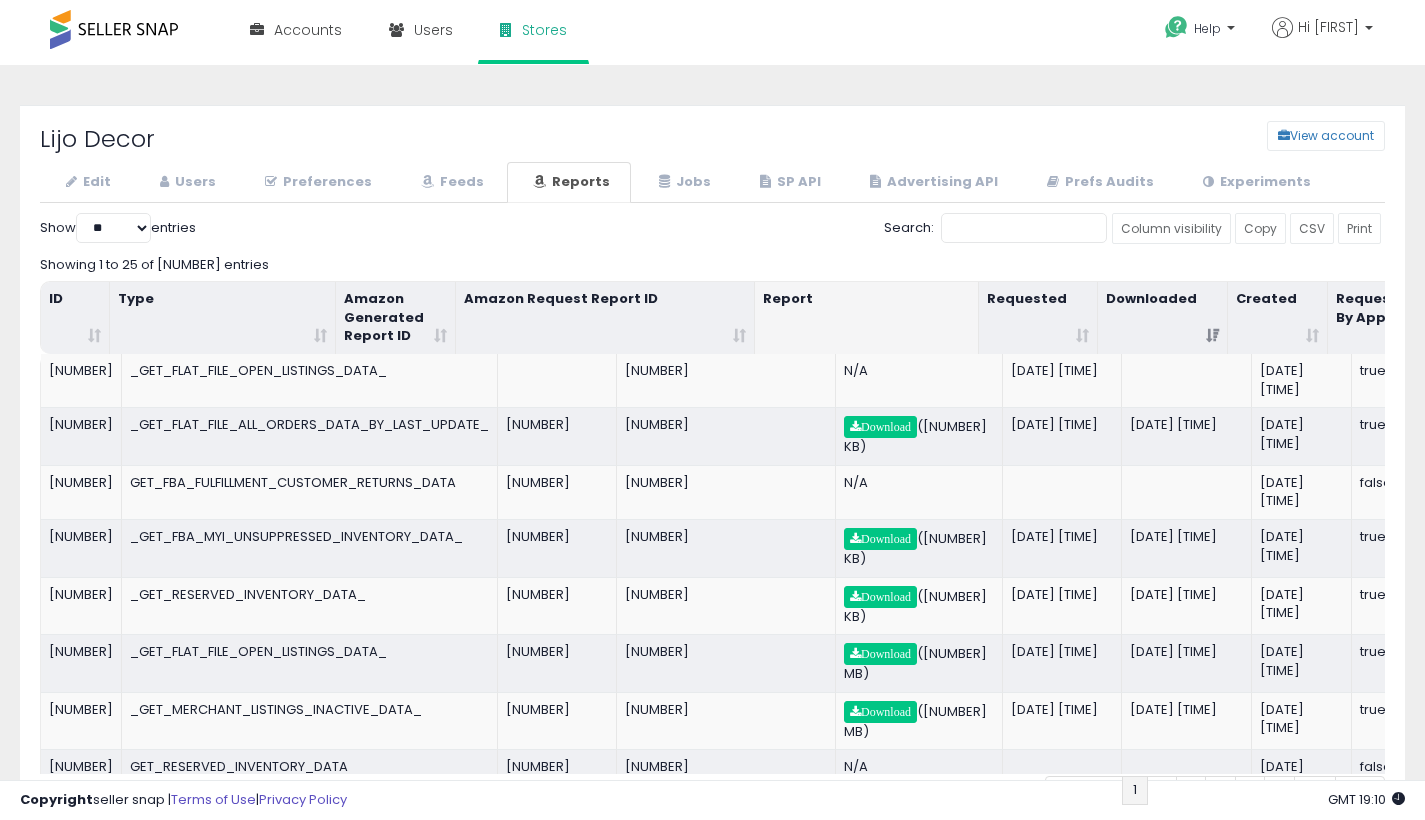 click on "Downloaded" at bounding box center [1163, 318] 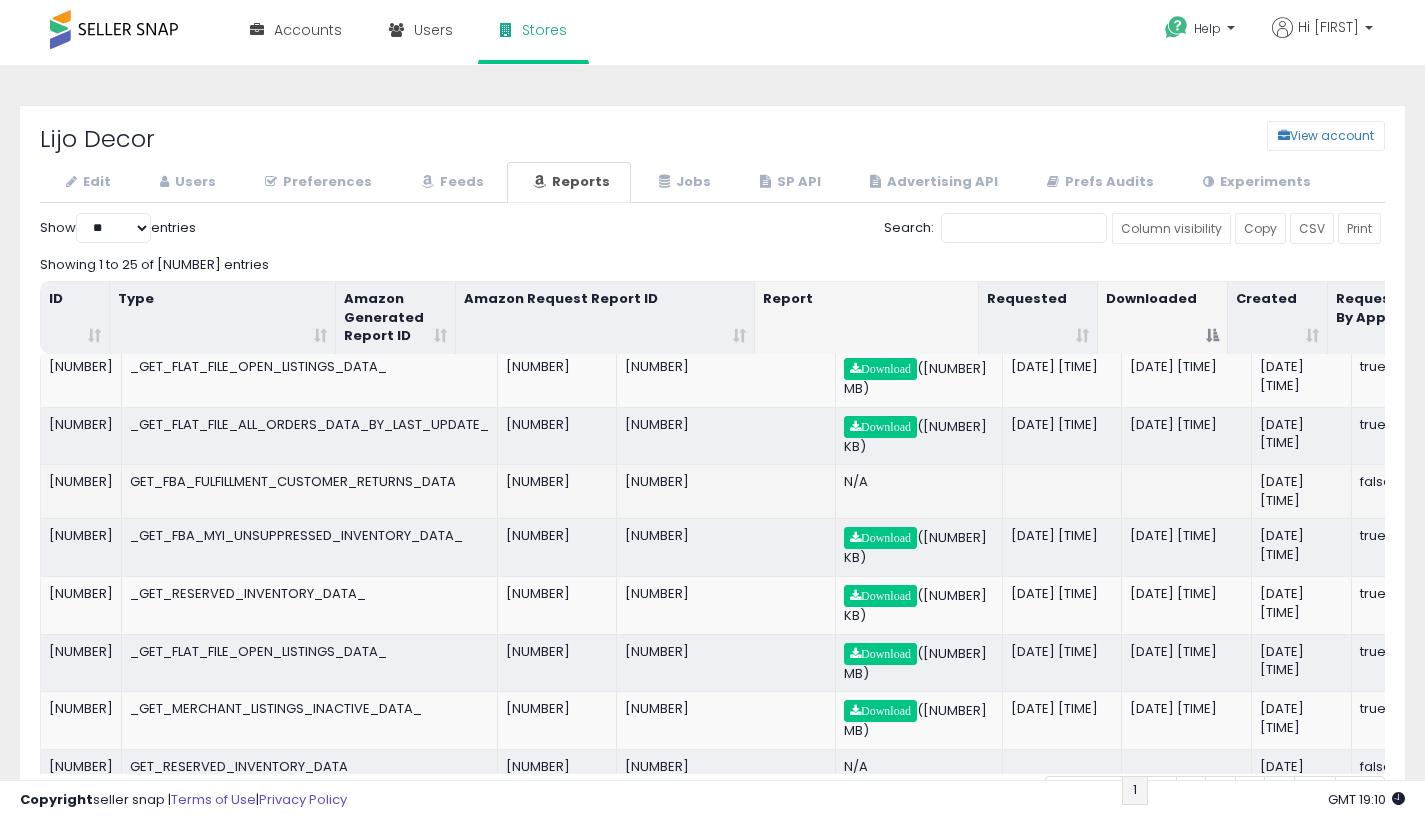 scroll, scrollTop: 8, scrollLeft: 0, axis: vertical 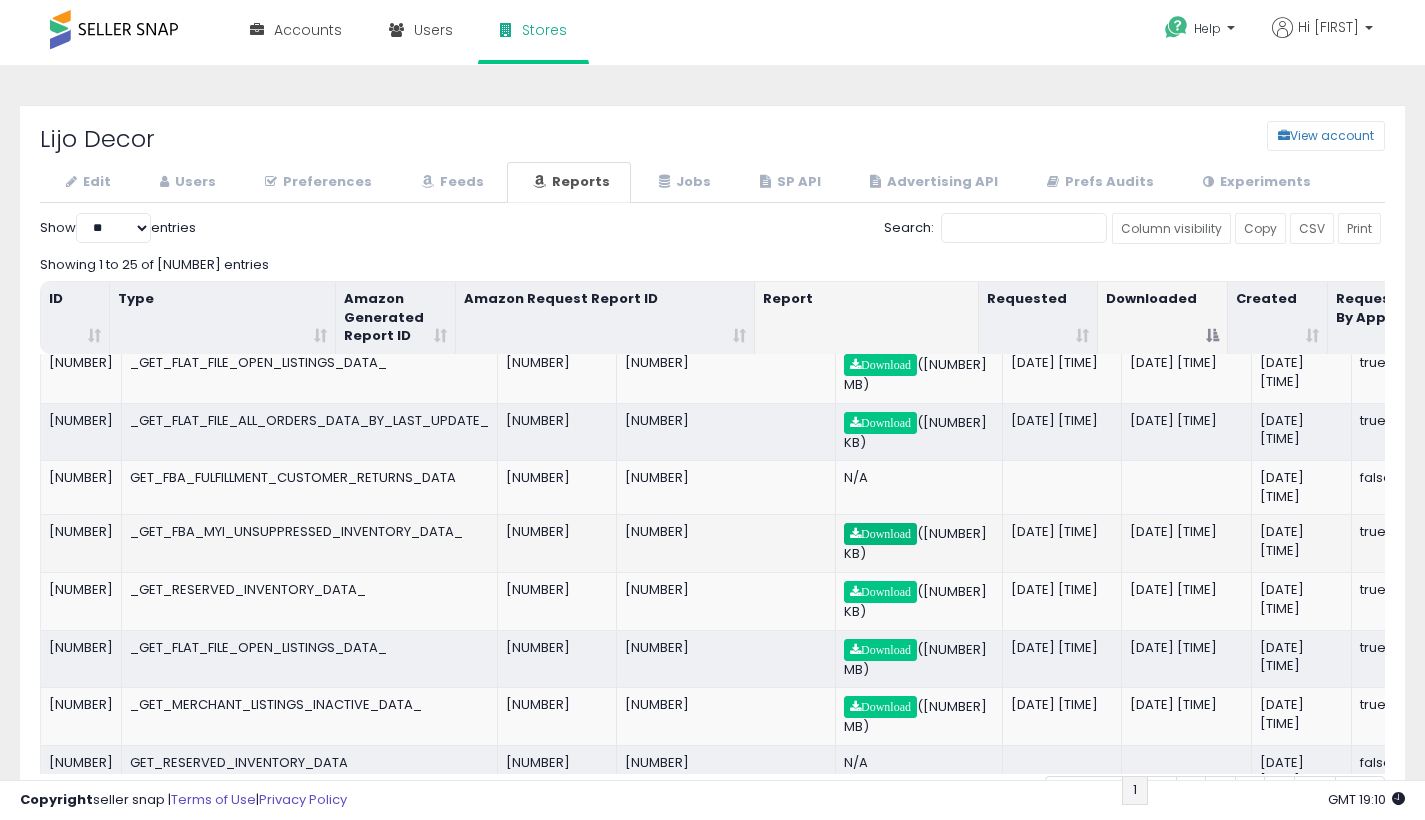click on "Download" at bounding box center [880, 534] 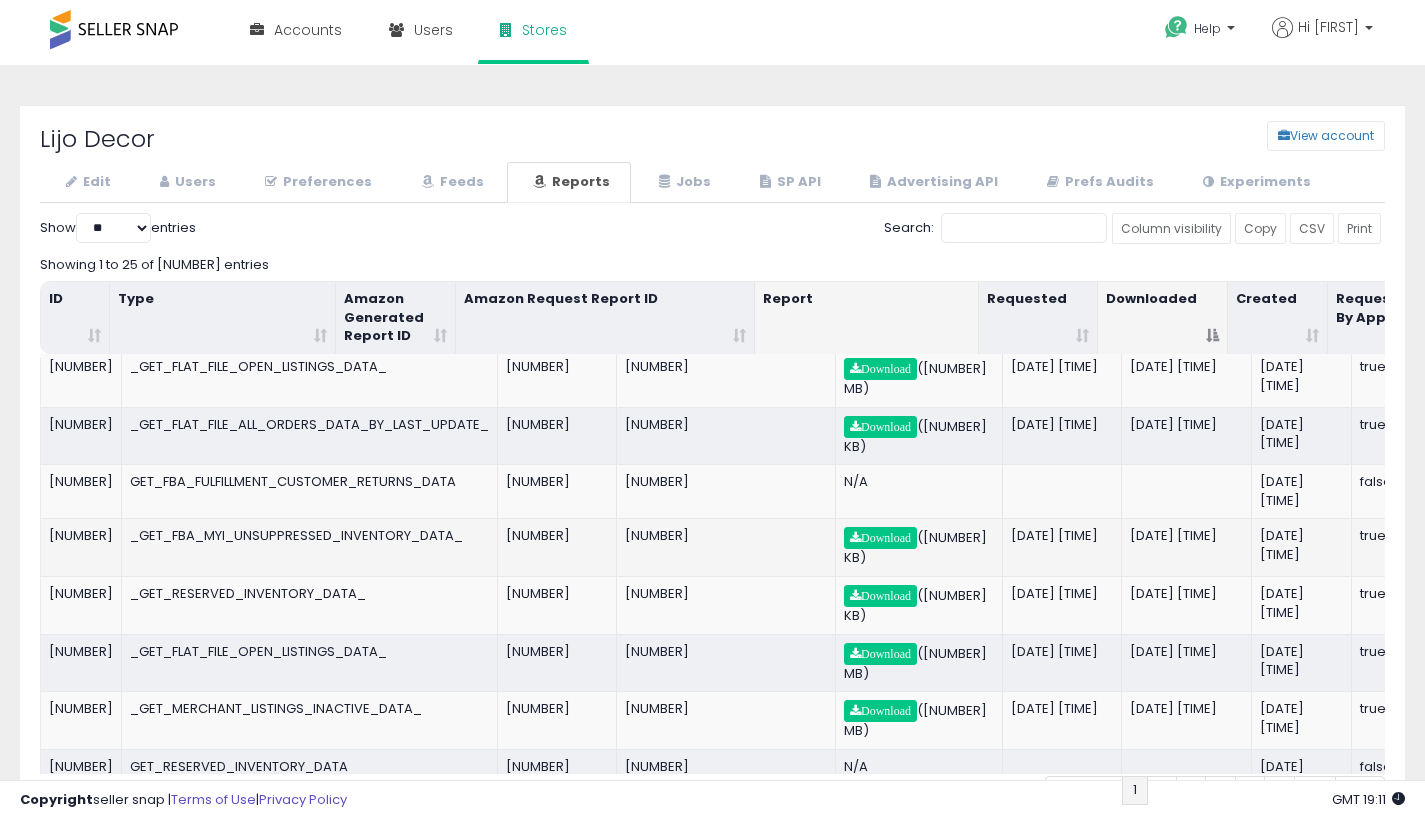 scroll, scrollTop: 0, scrollLeft: 0, axis: both 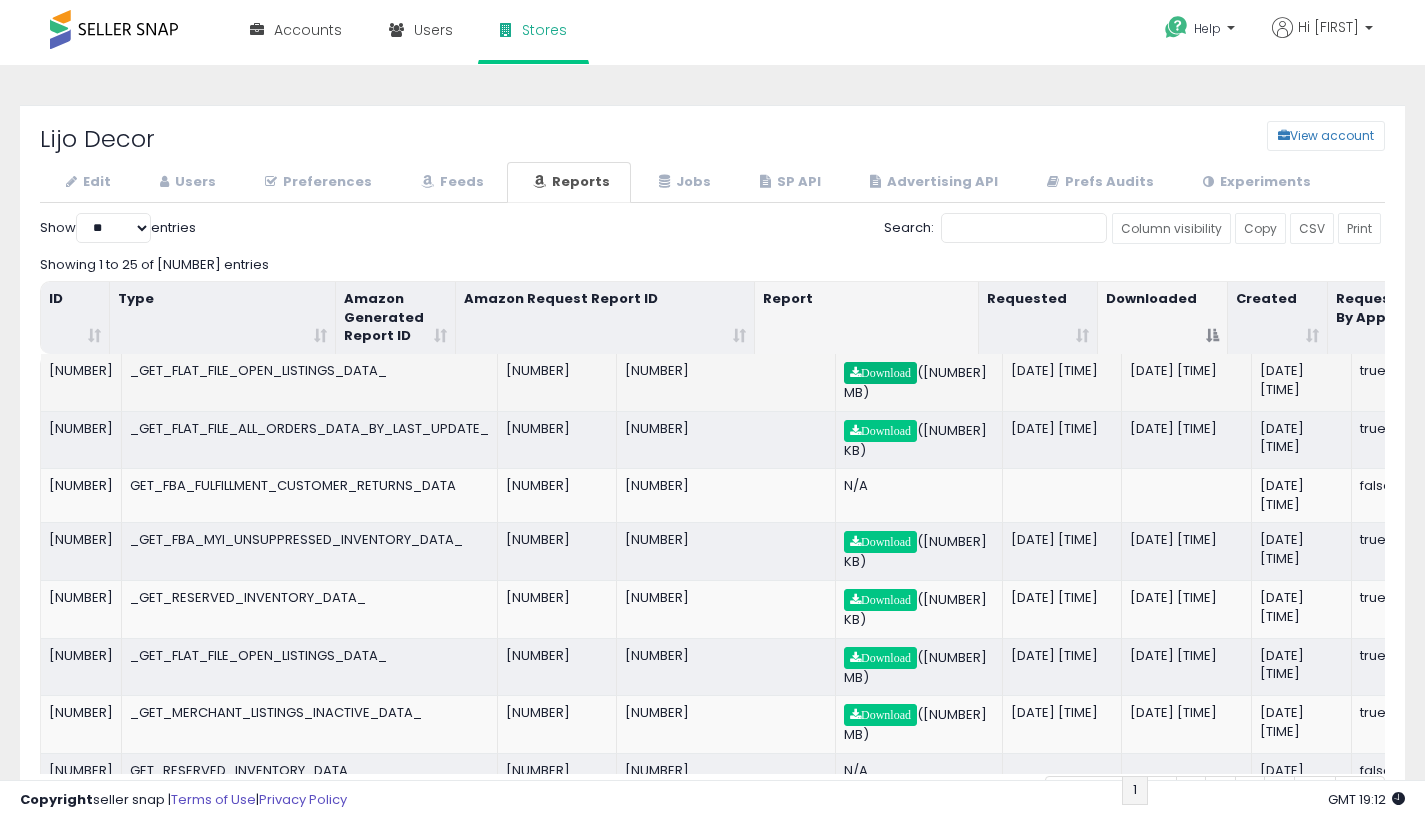 click on "Download" at bounding box center [880, 373] 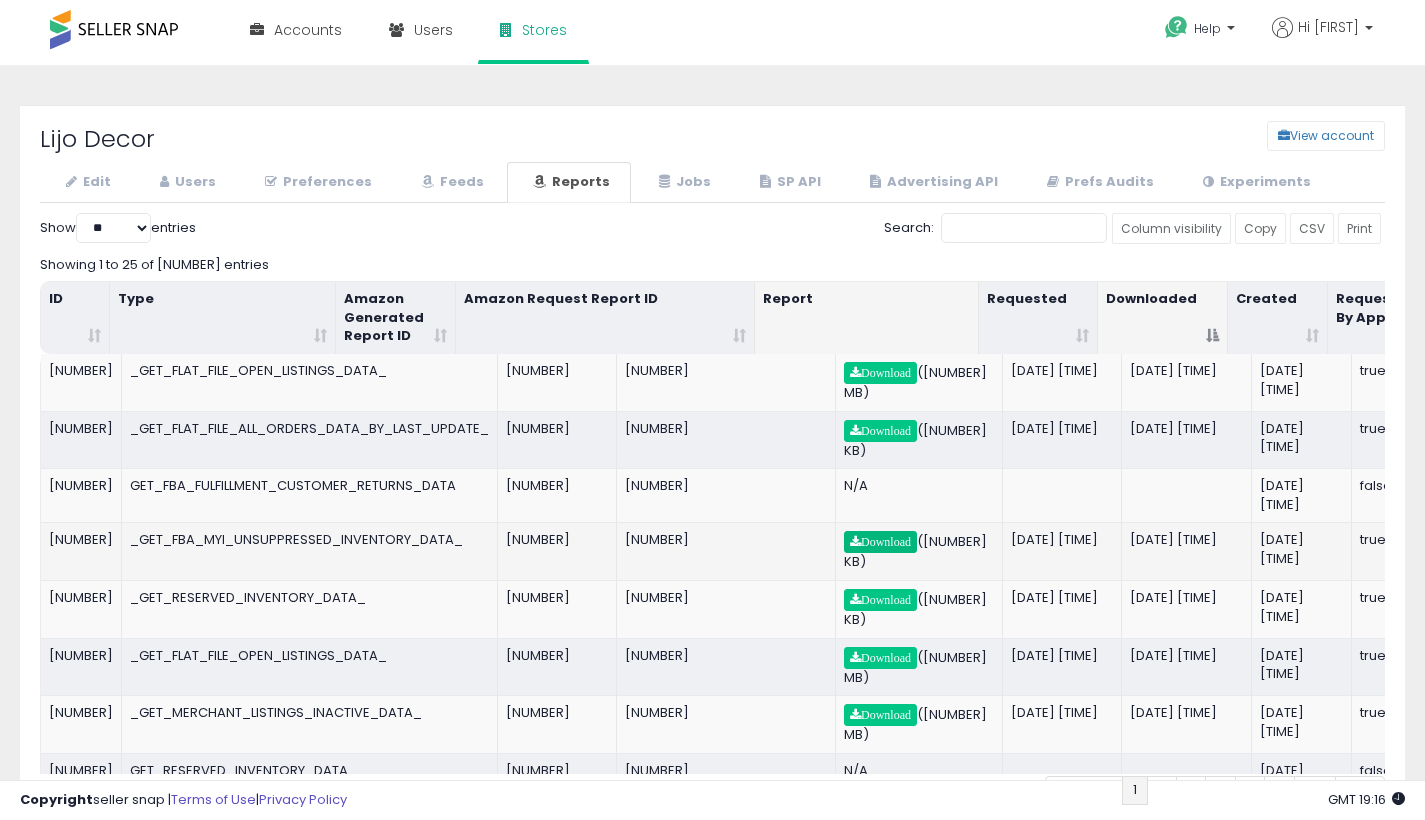 click on "Download" at bounding box center (880, 542) 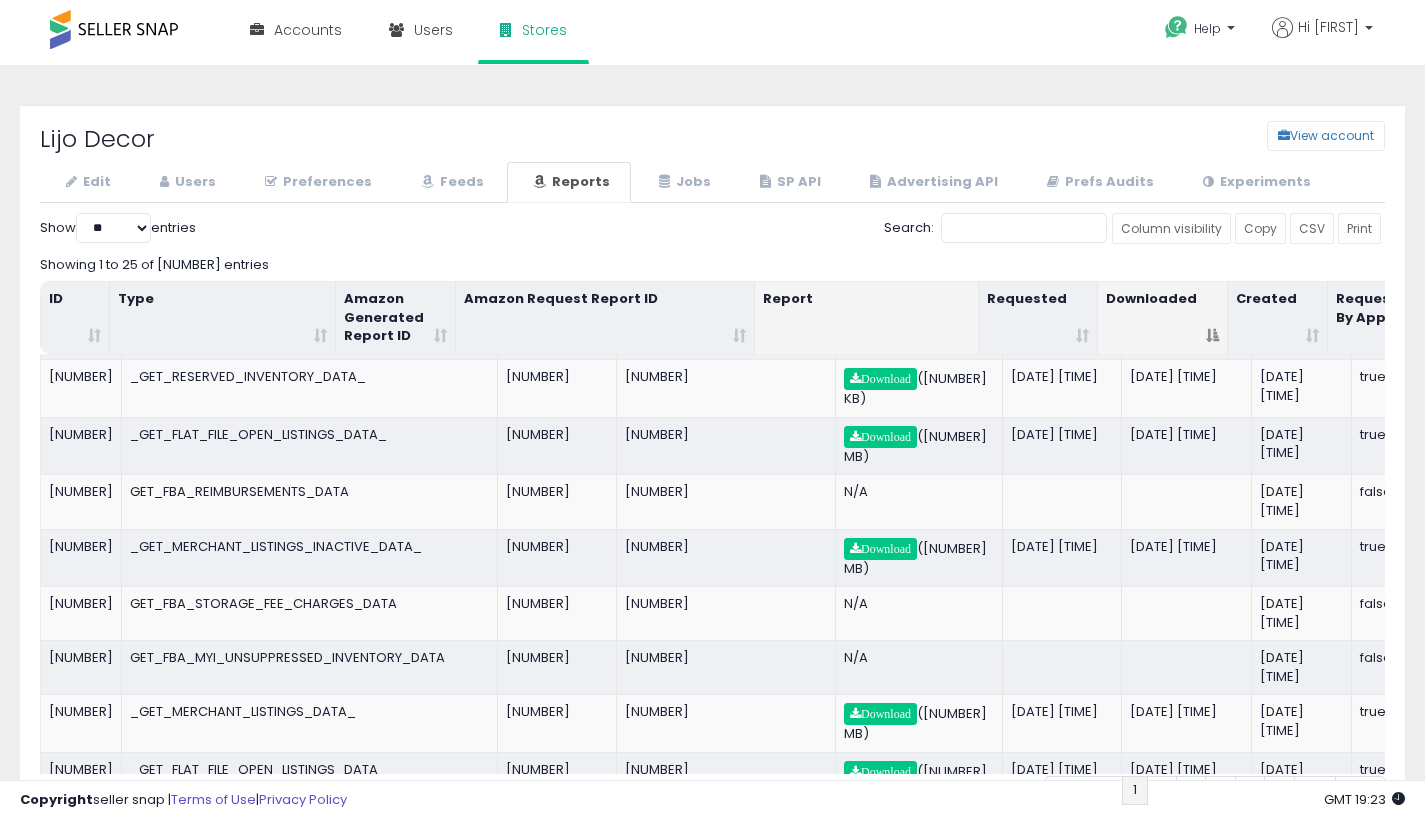 scroll, scrollTop: 932, scrollLeft: 0, axis: vertical 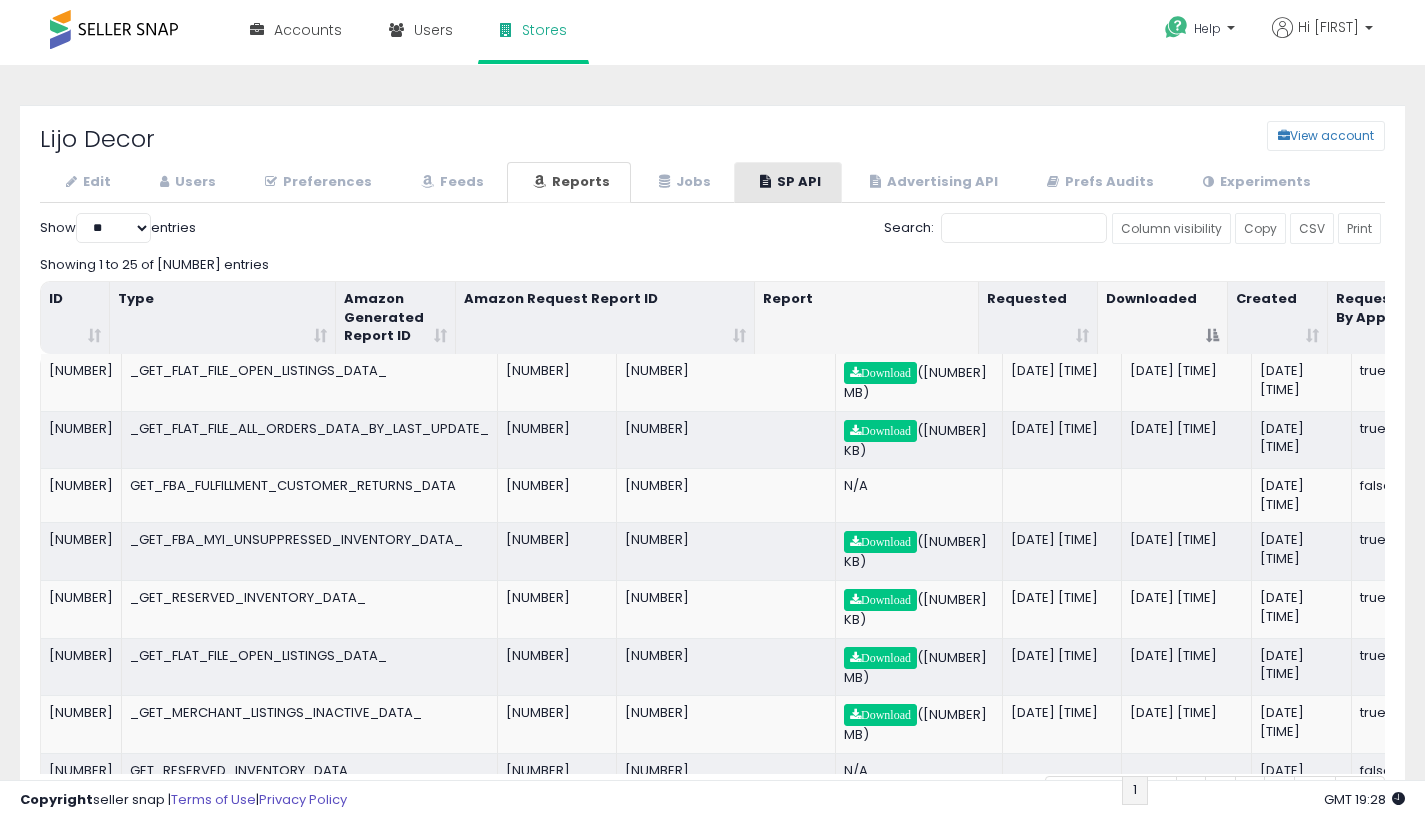 click on "SP API" at bounding box center [788, 182] 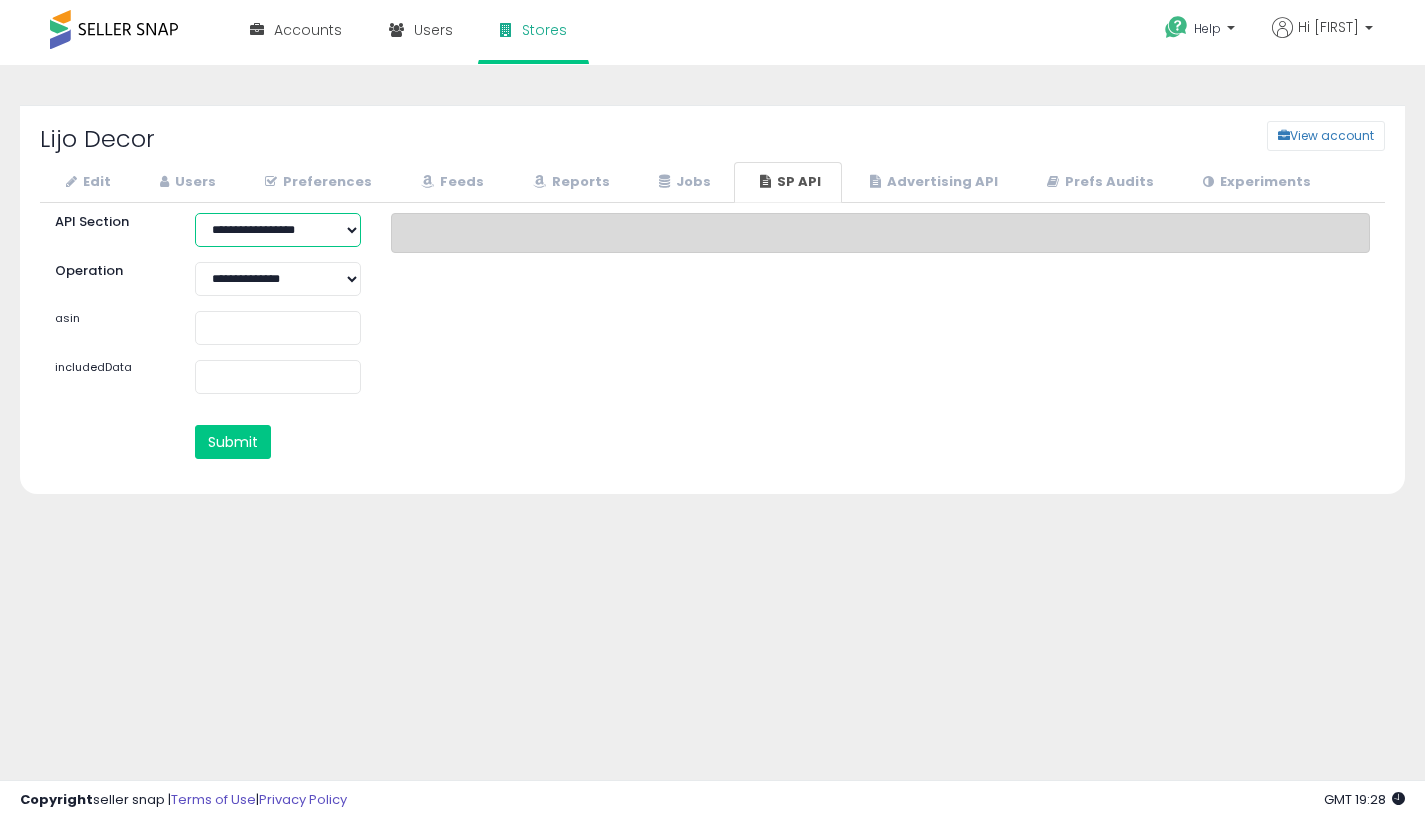select on "********" 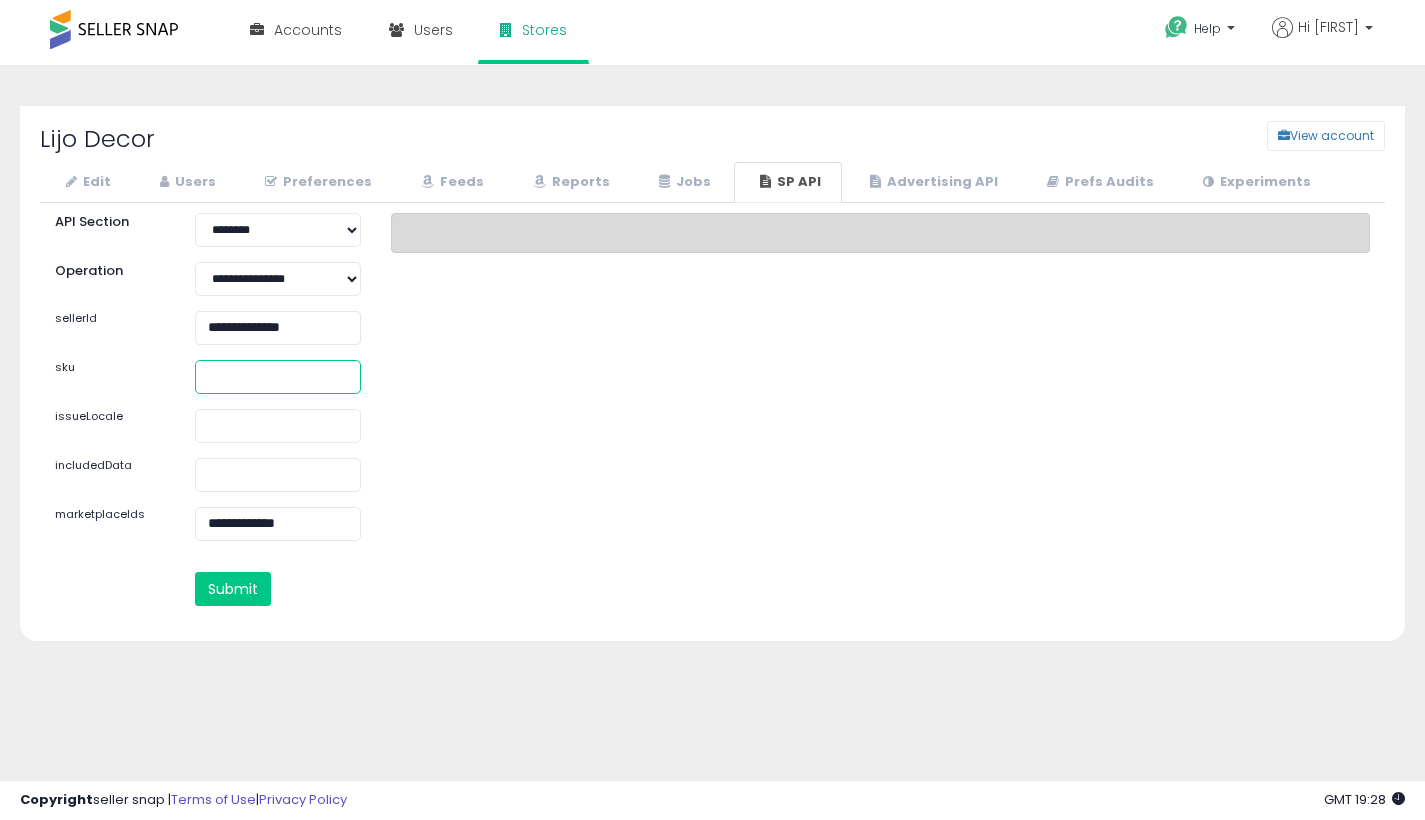 click at bounding box center [278, 377] 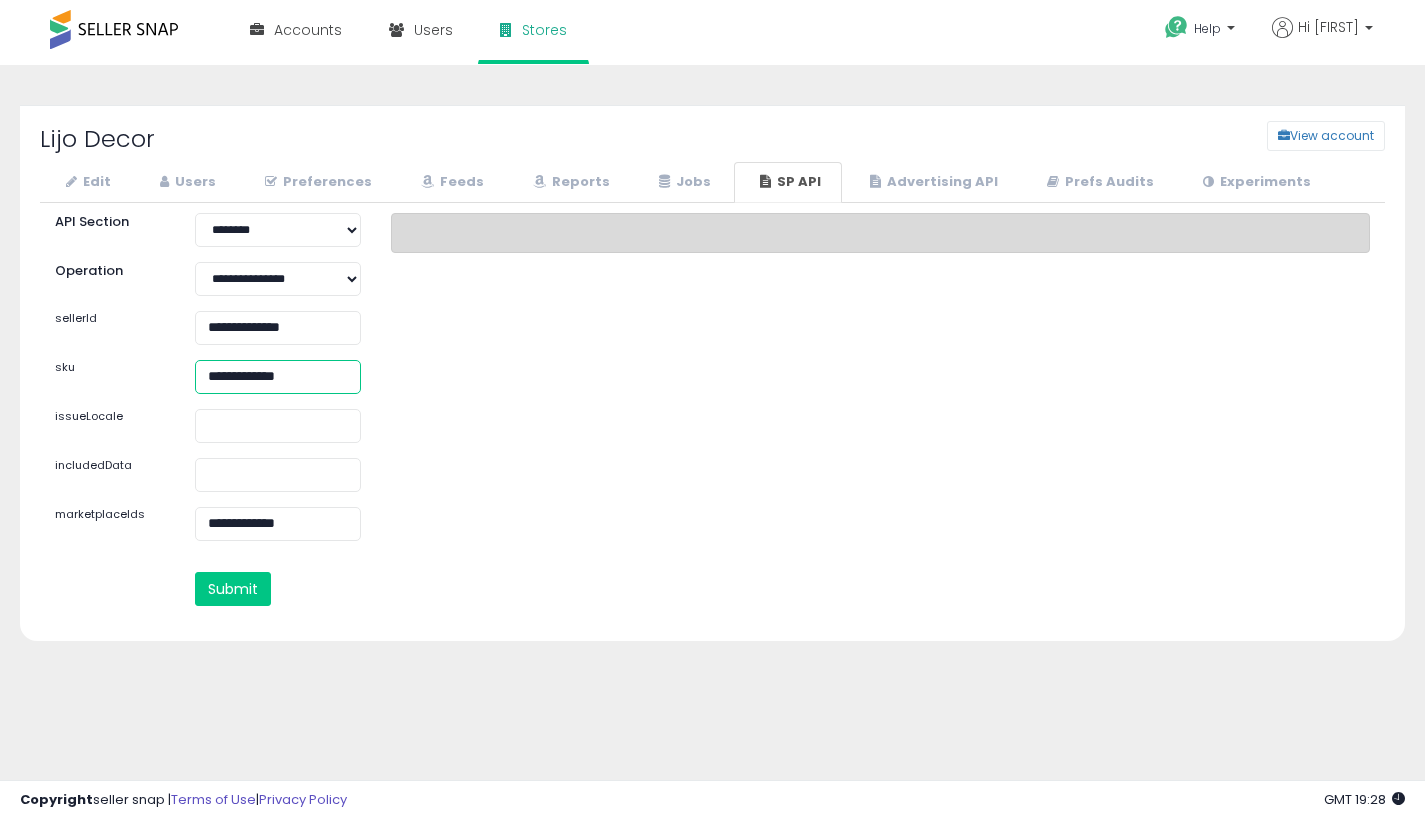 type on "**********" 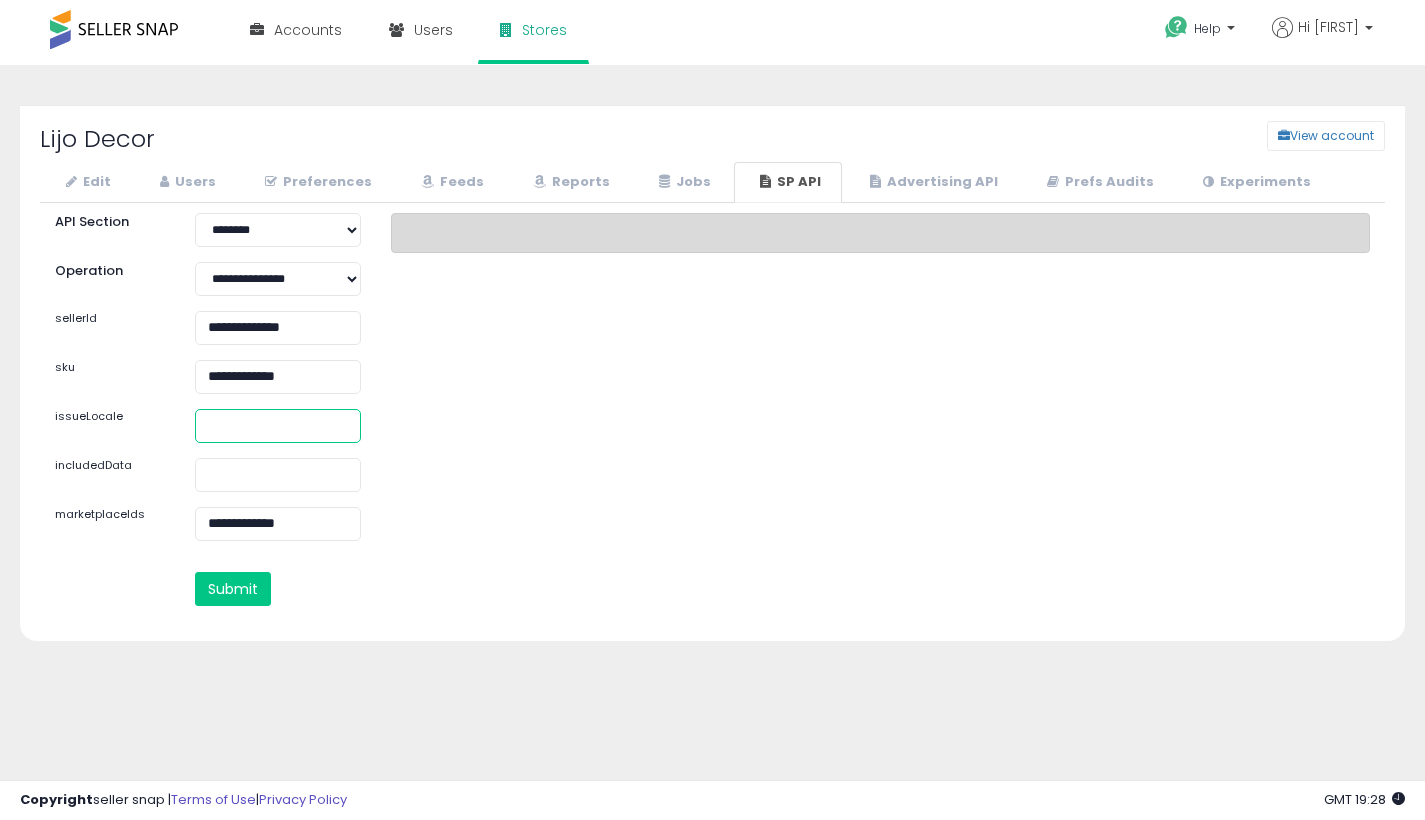 click at bounding box center [278, 426] 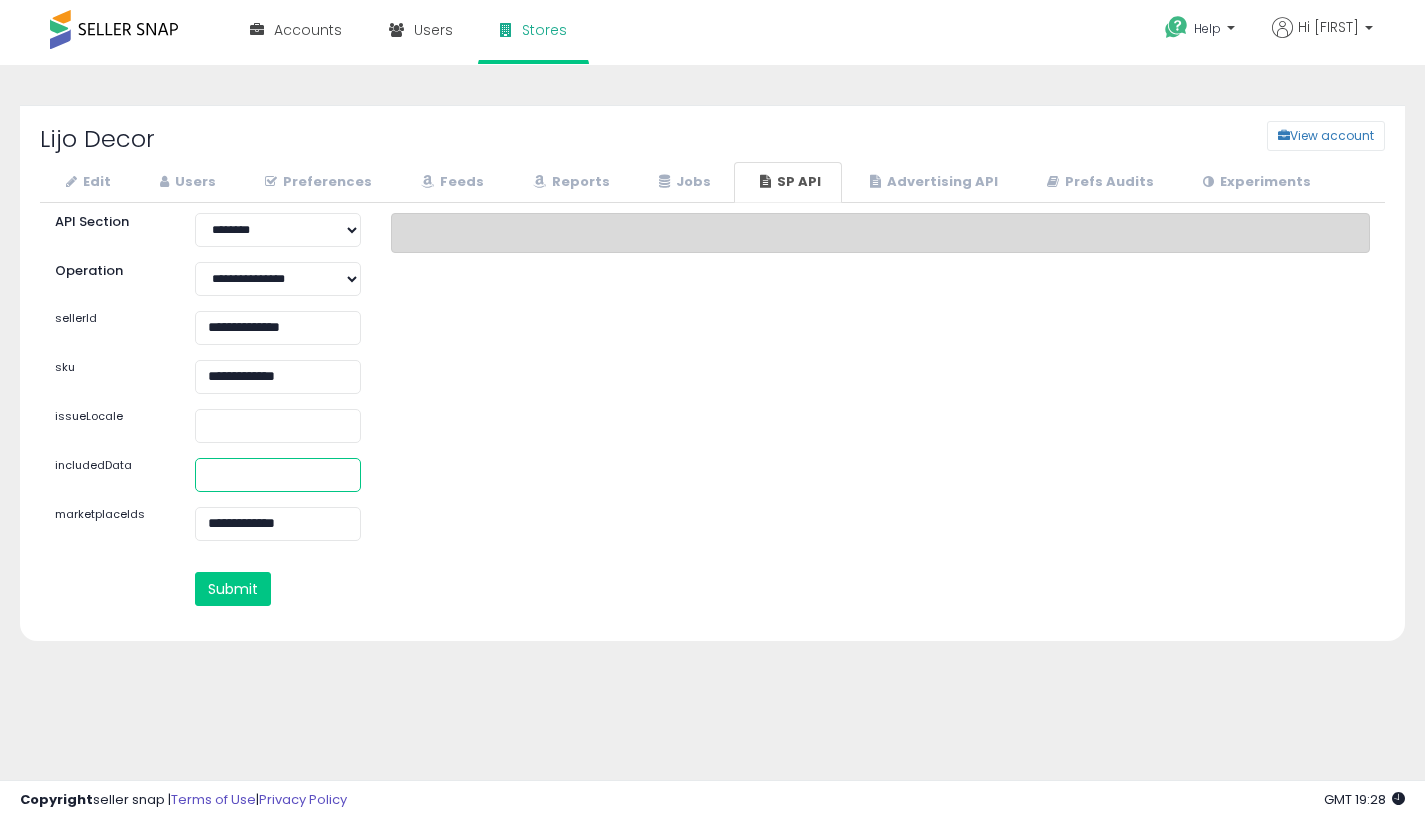click at bounding box center [278, 475] 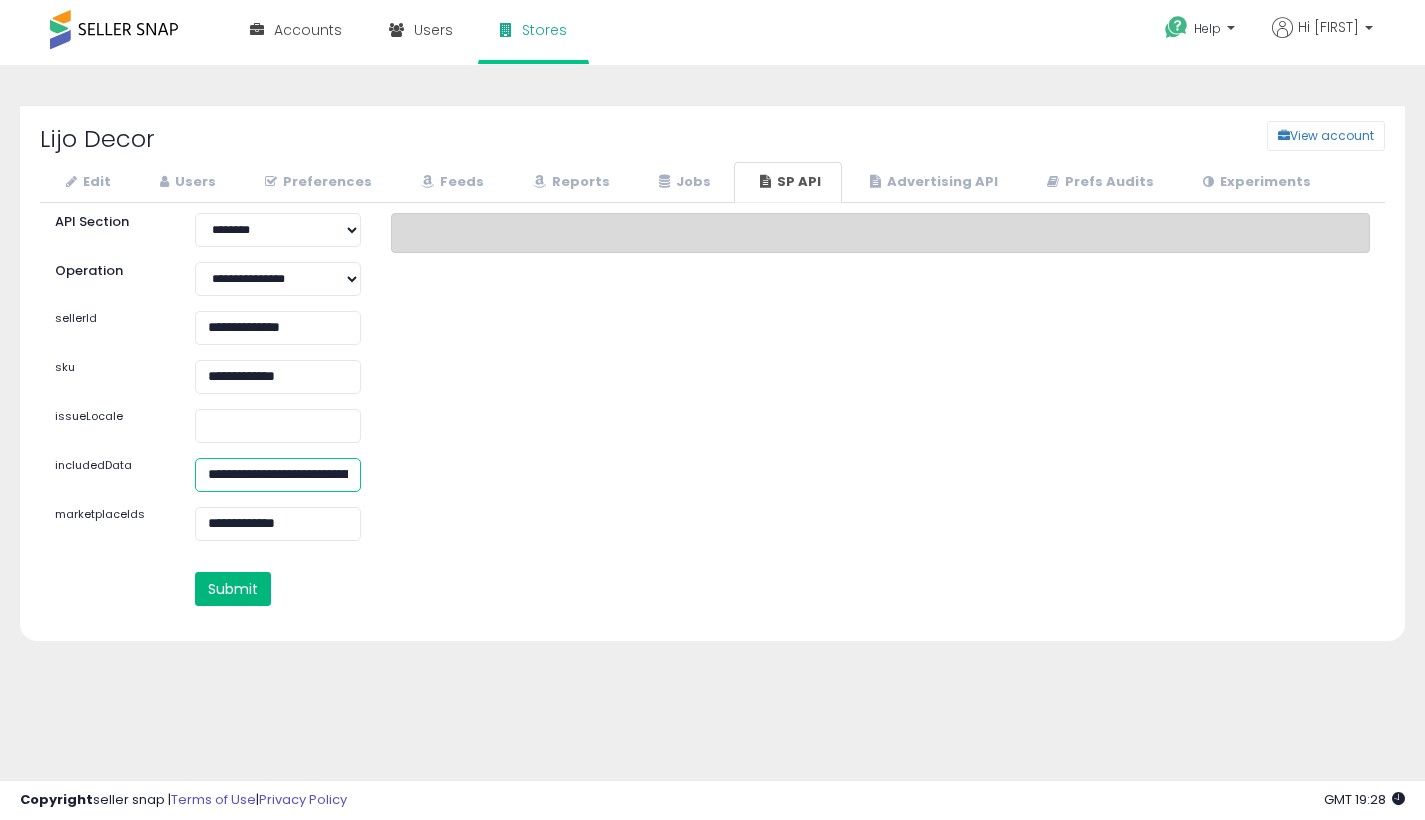 type on "**********" 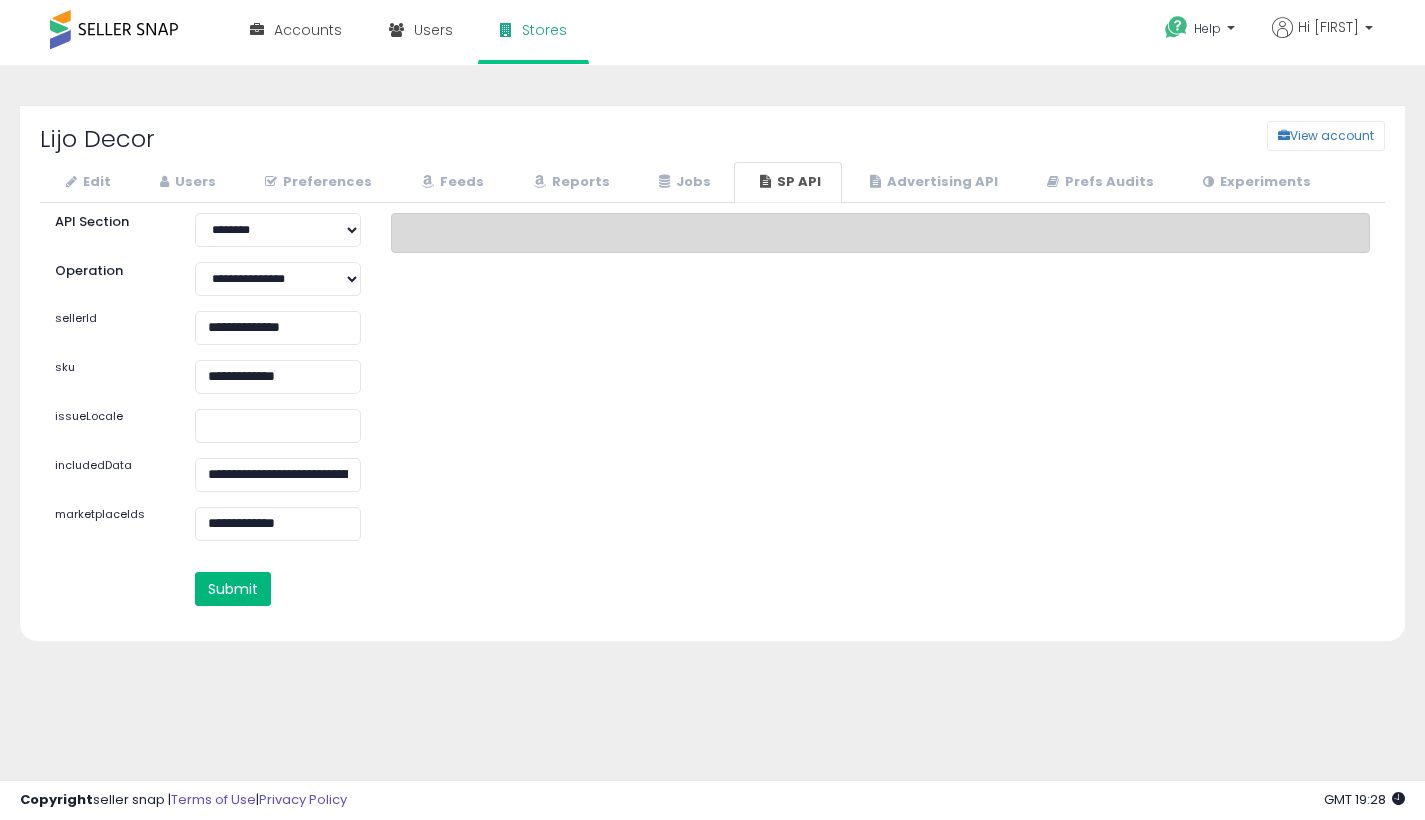 click on "Submit" at bounding box center (233, 589) 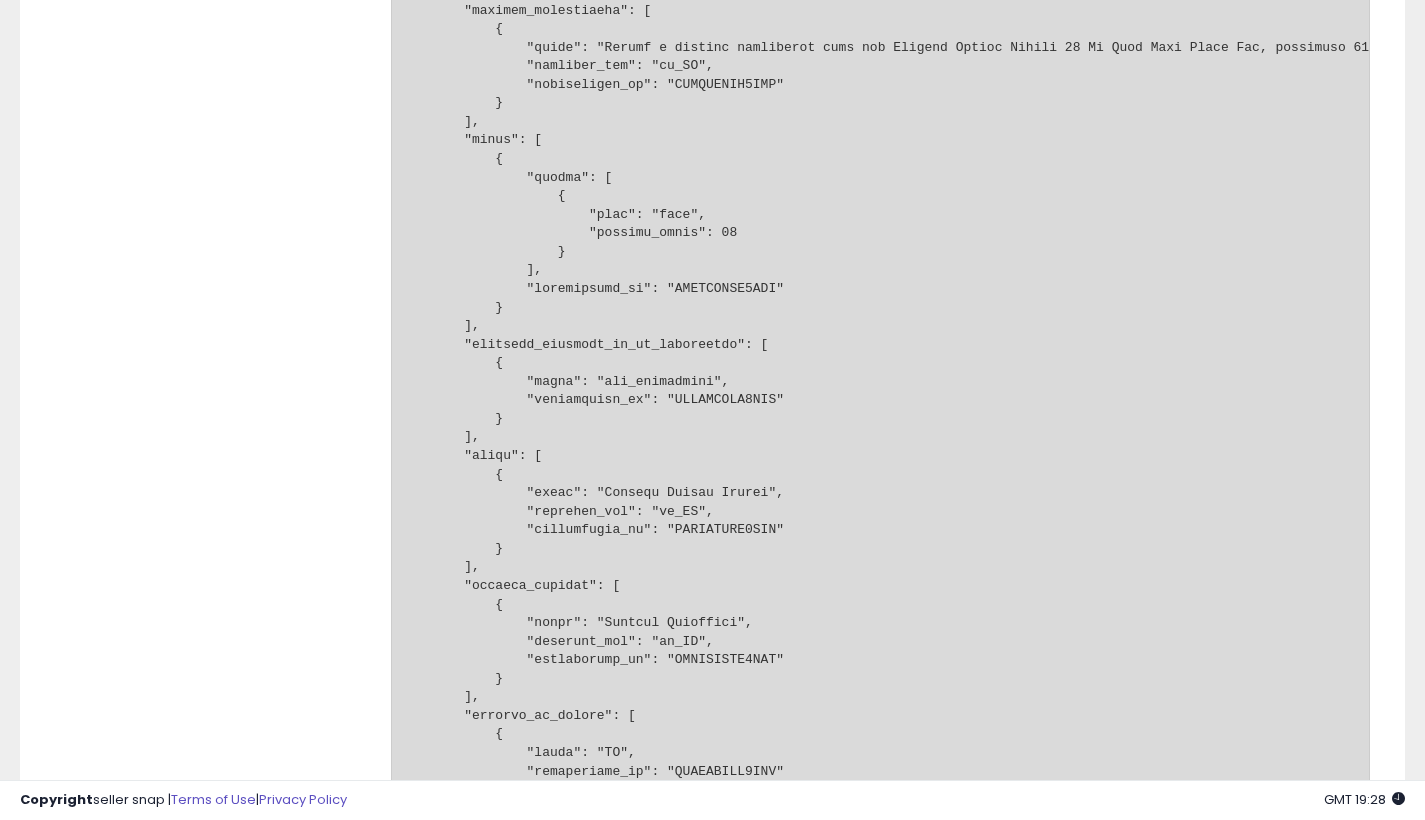 scroll, scrollTop: 3754, scrollLeft: 0, axis: vertical 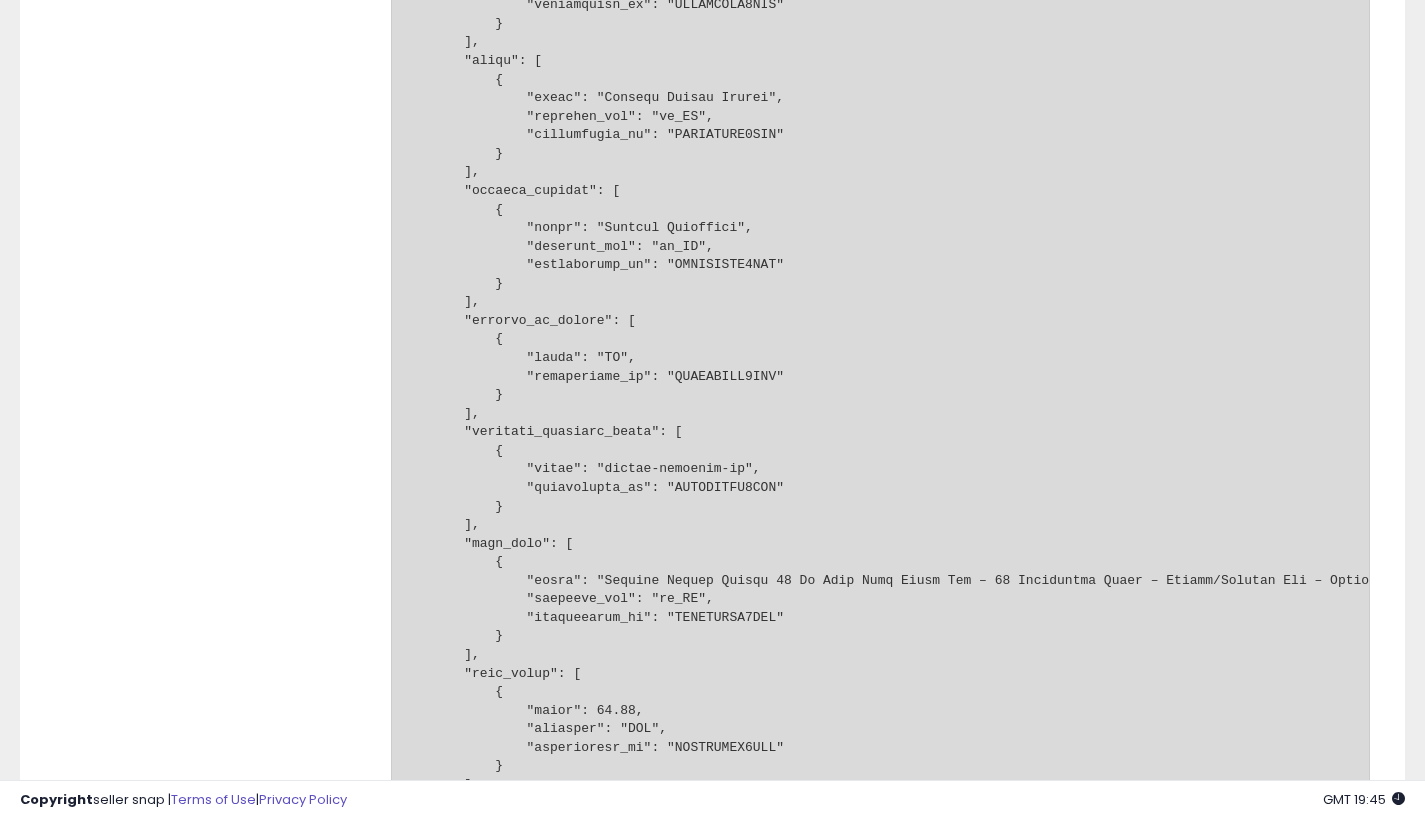 click at bounding box center (880, -78) 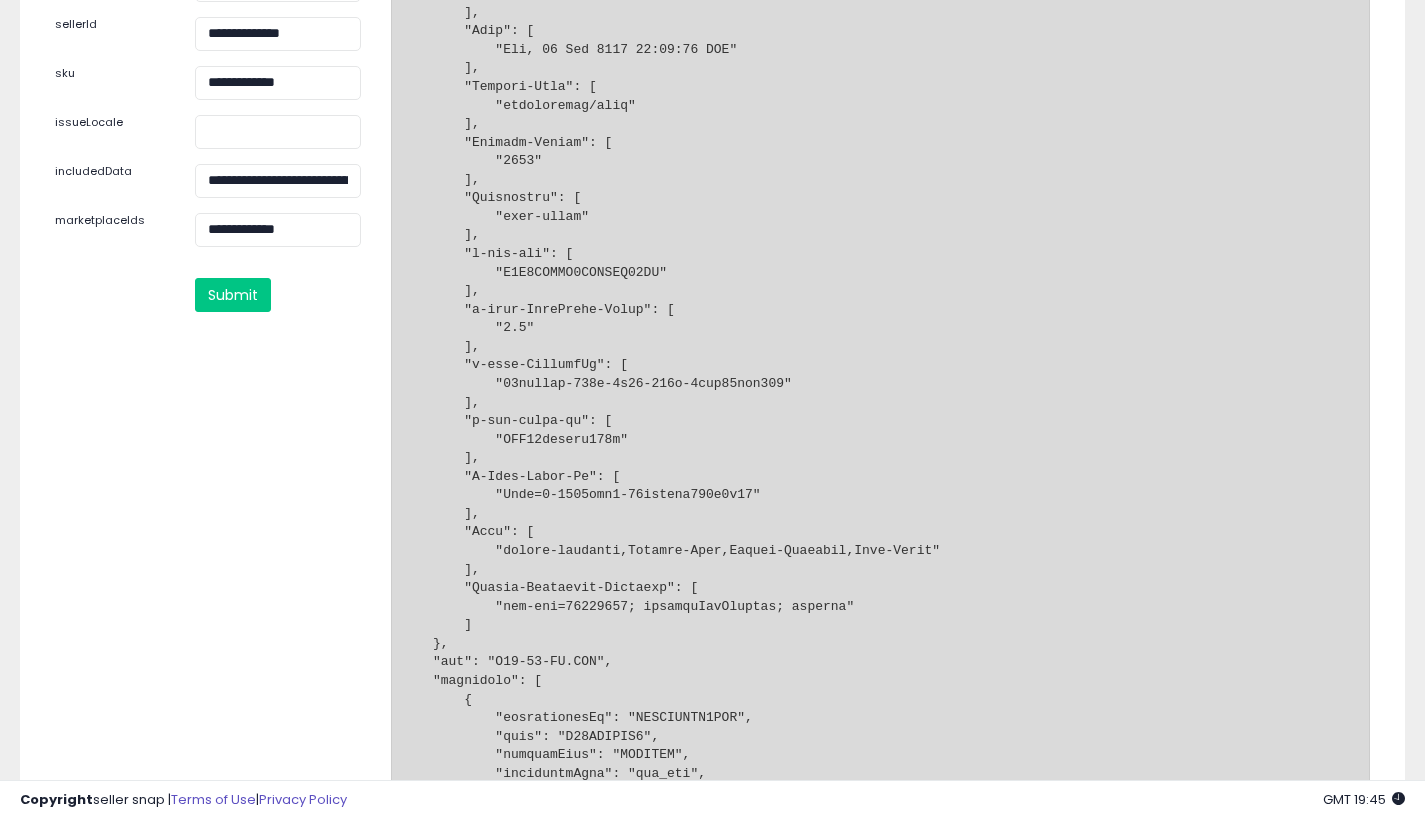 scroll, scrollTop: 182, scrollLeft: 0, axis: vertical 